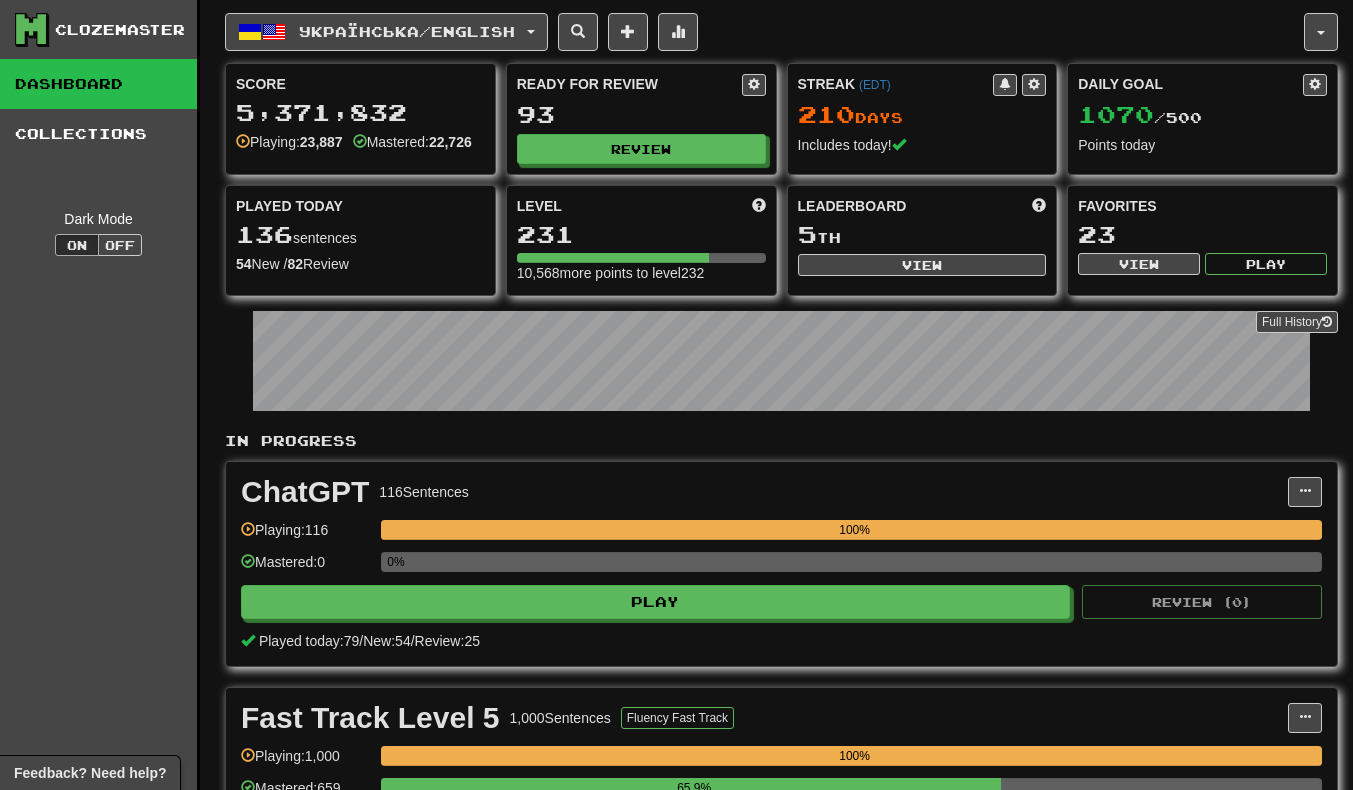 scroll, scrollTop: 0, scrollLeft: 0, axis: both 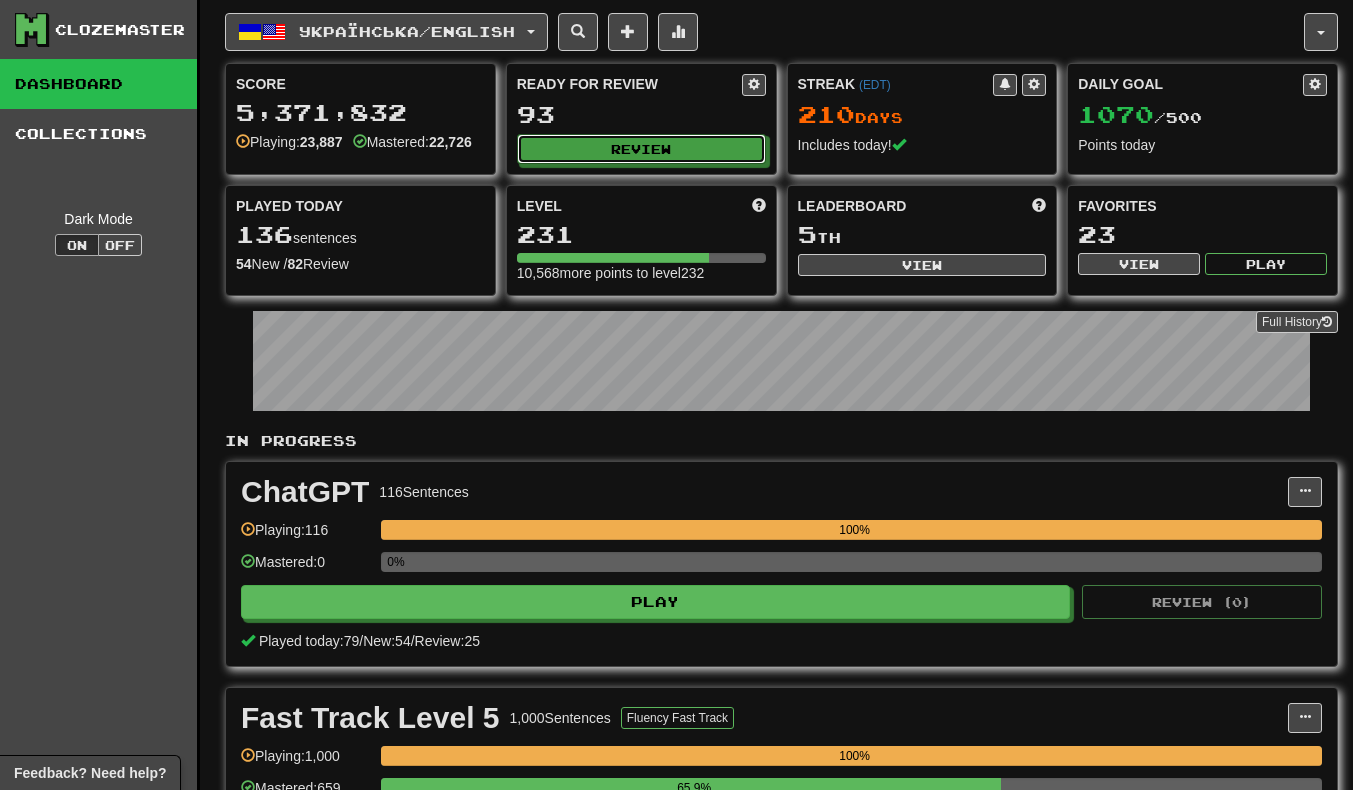 click on "Review" 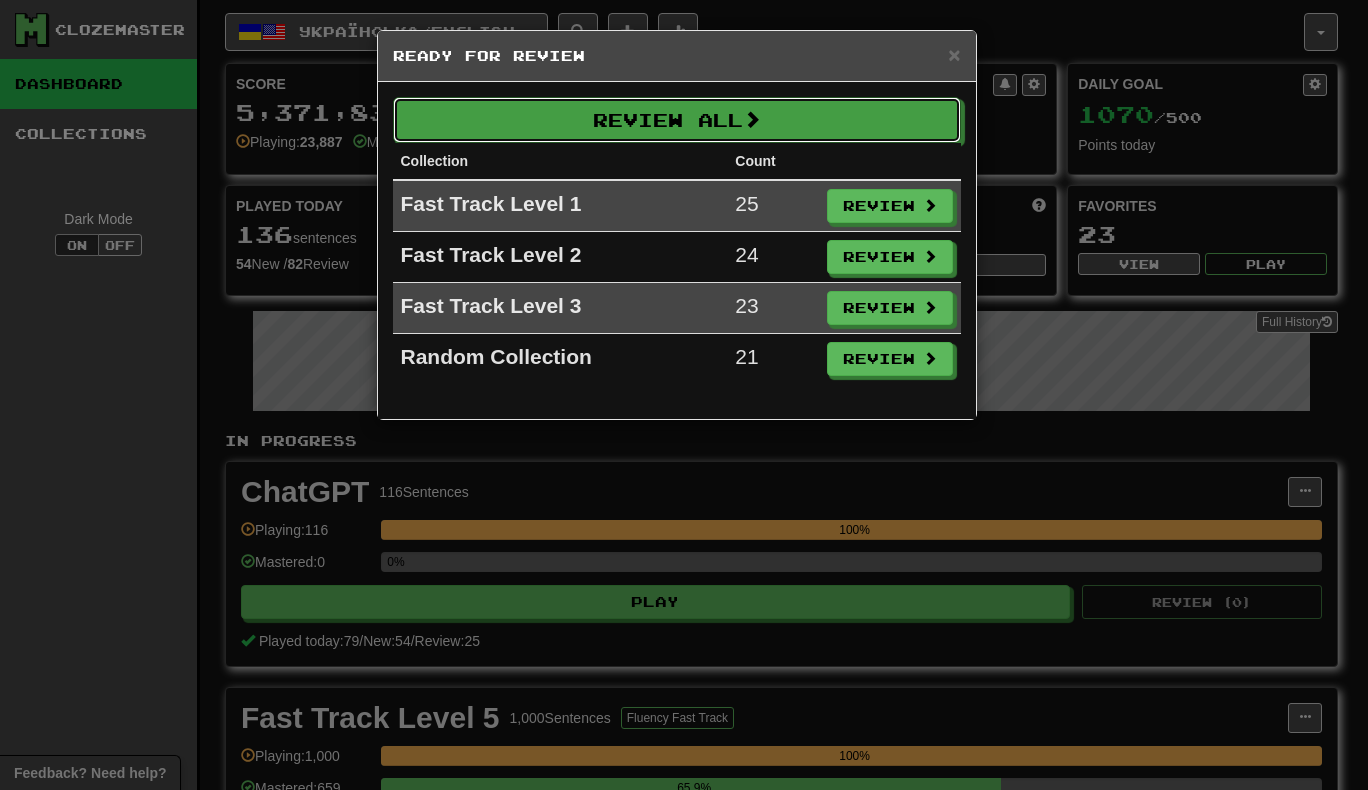 click on "Review All" at bounding box center (677, 120) 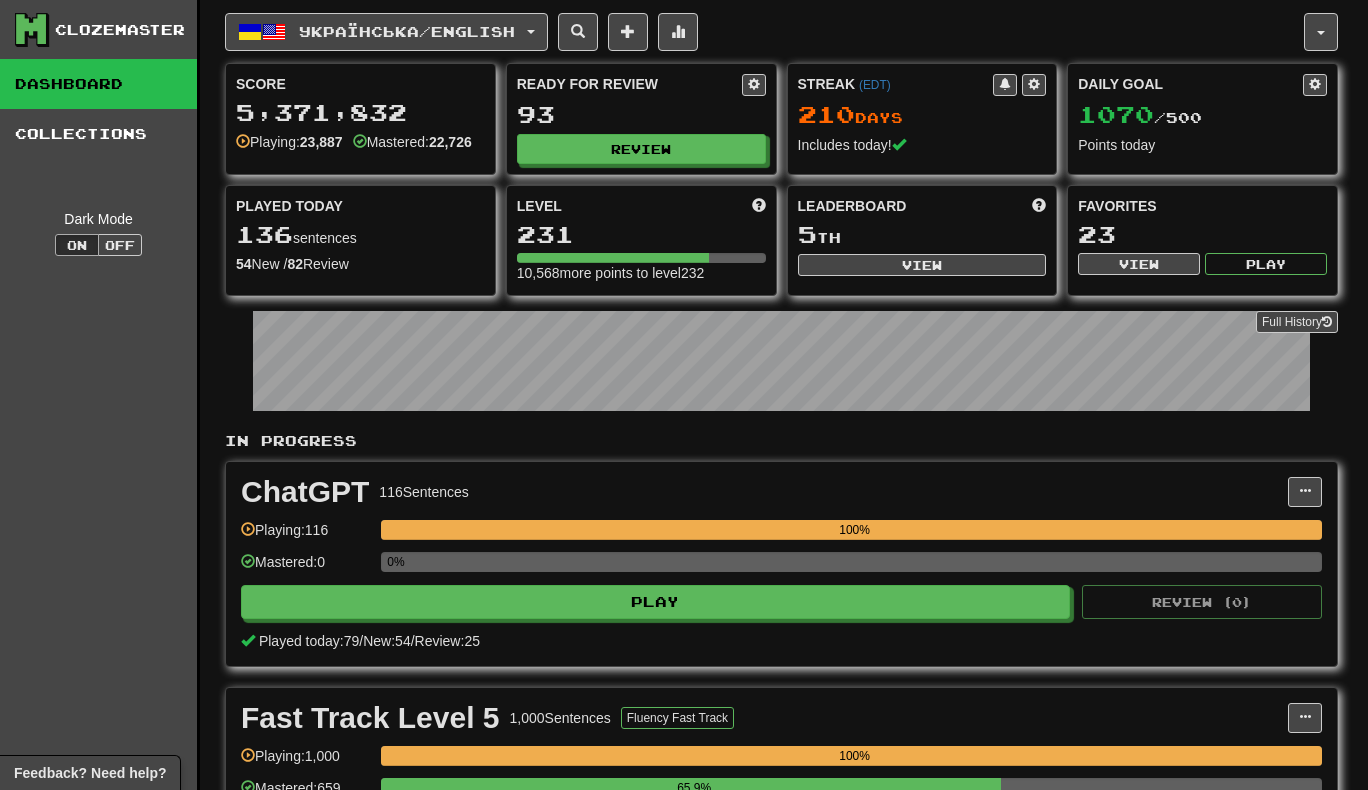 select on "***" 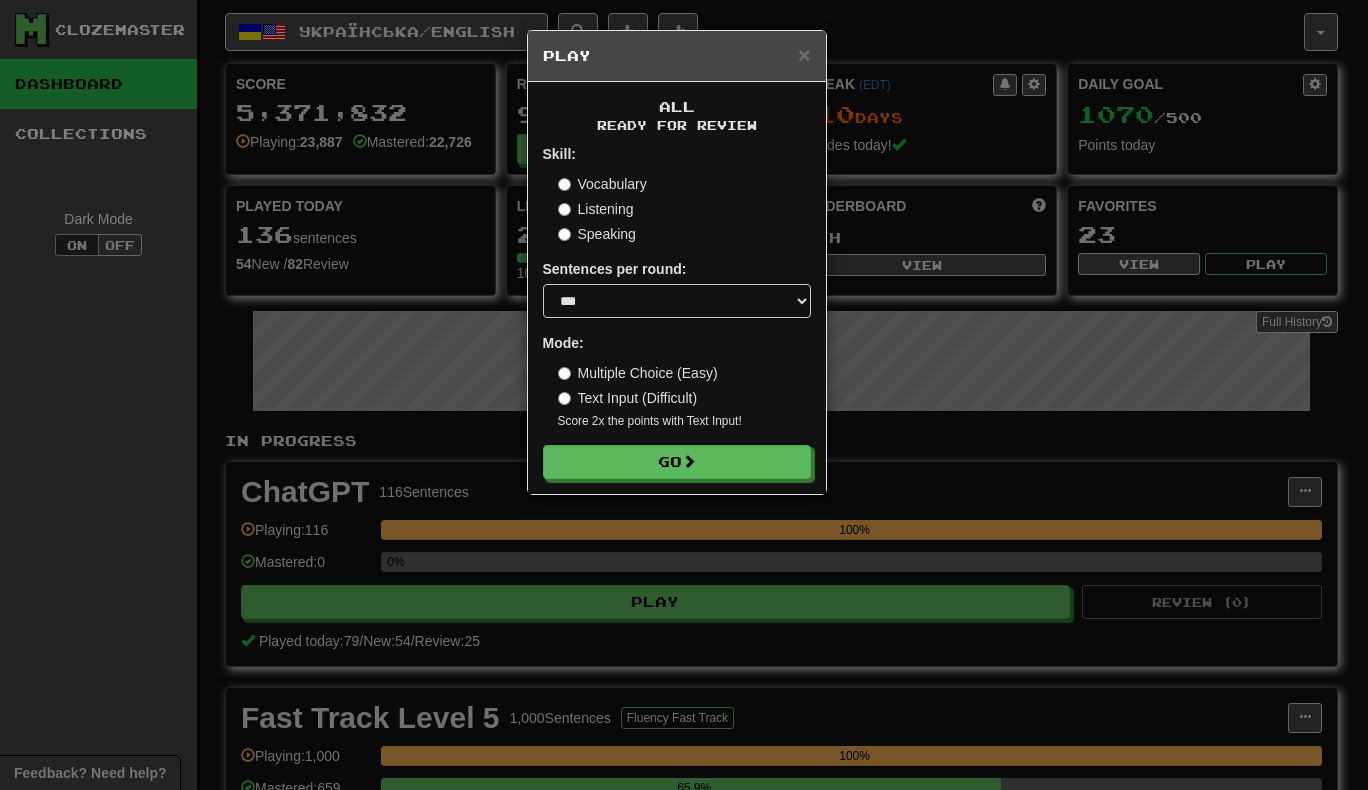 click on "All Ready for Review Skill: Vocabulary Listening Speaking Sentences per round: * ** ** ** ** ** *** ******** Mode: Multiple Choice (Easy) Text Input (Difficult) Score 2x the points with Text Input ! Go" at bounding box center [677, 288] 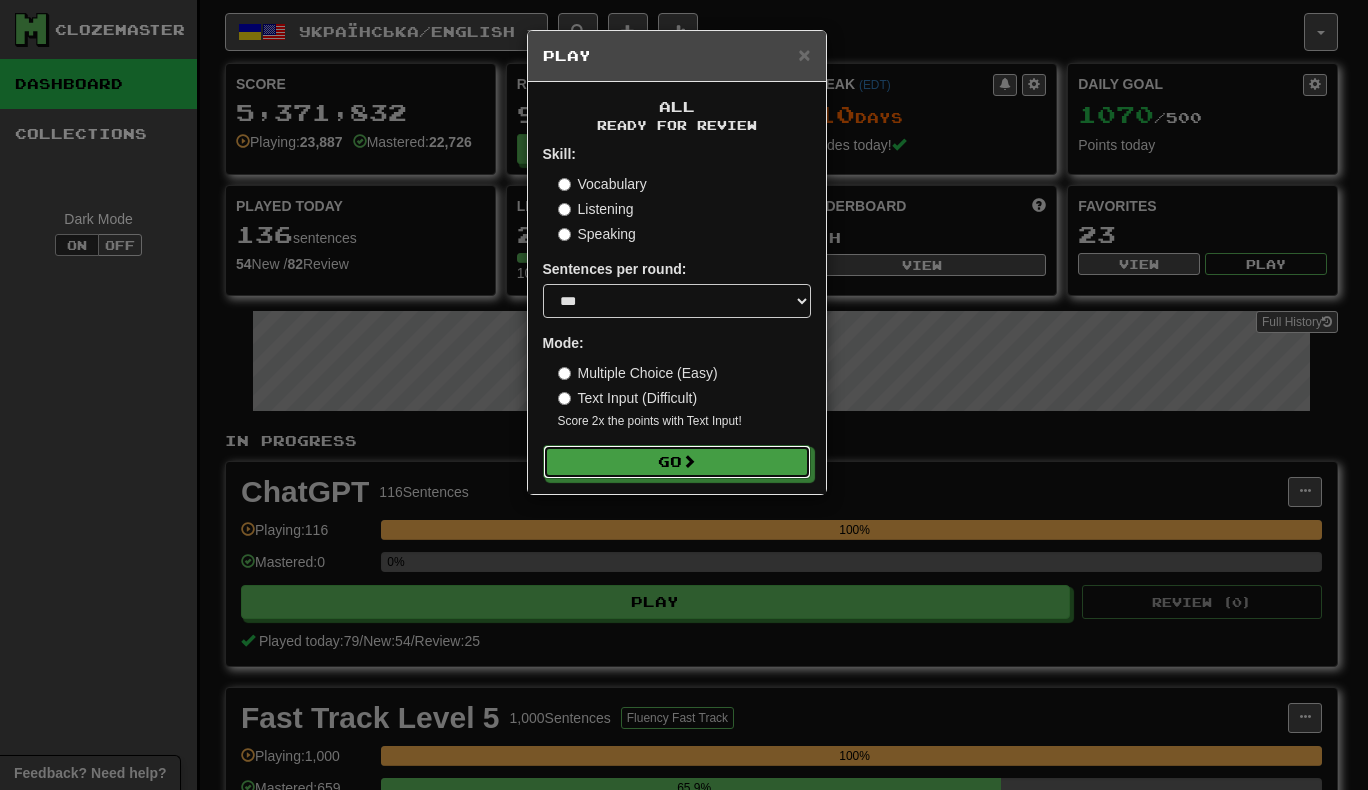 click on "Go" at bounding box center (677, 462) 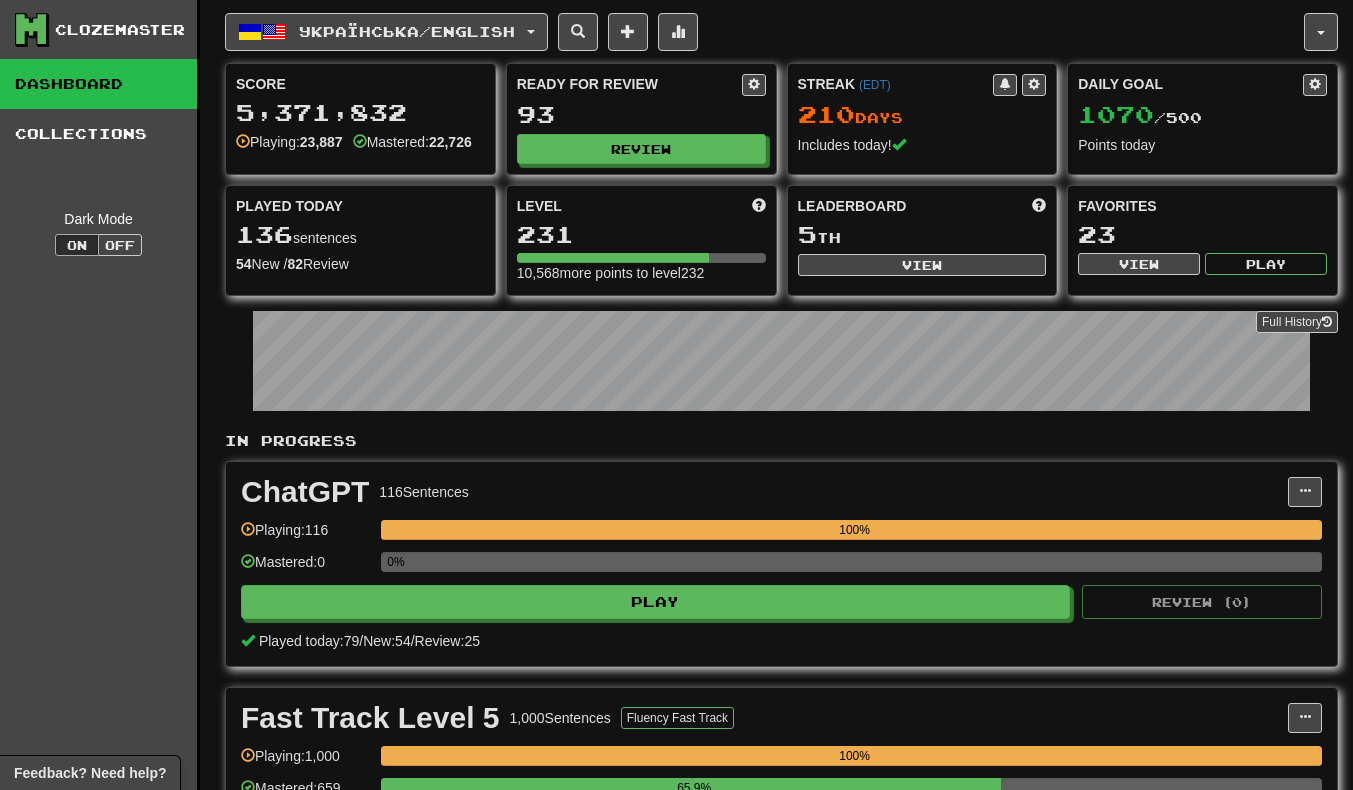 scroll, scrollTop: 0, scrollLeft: 0, axis: both 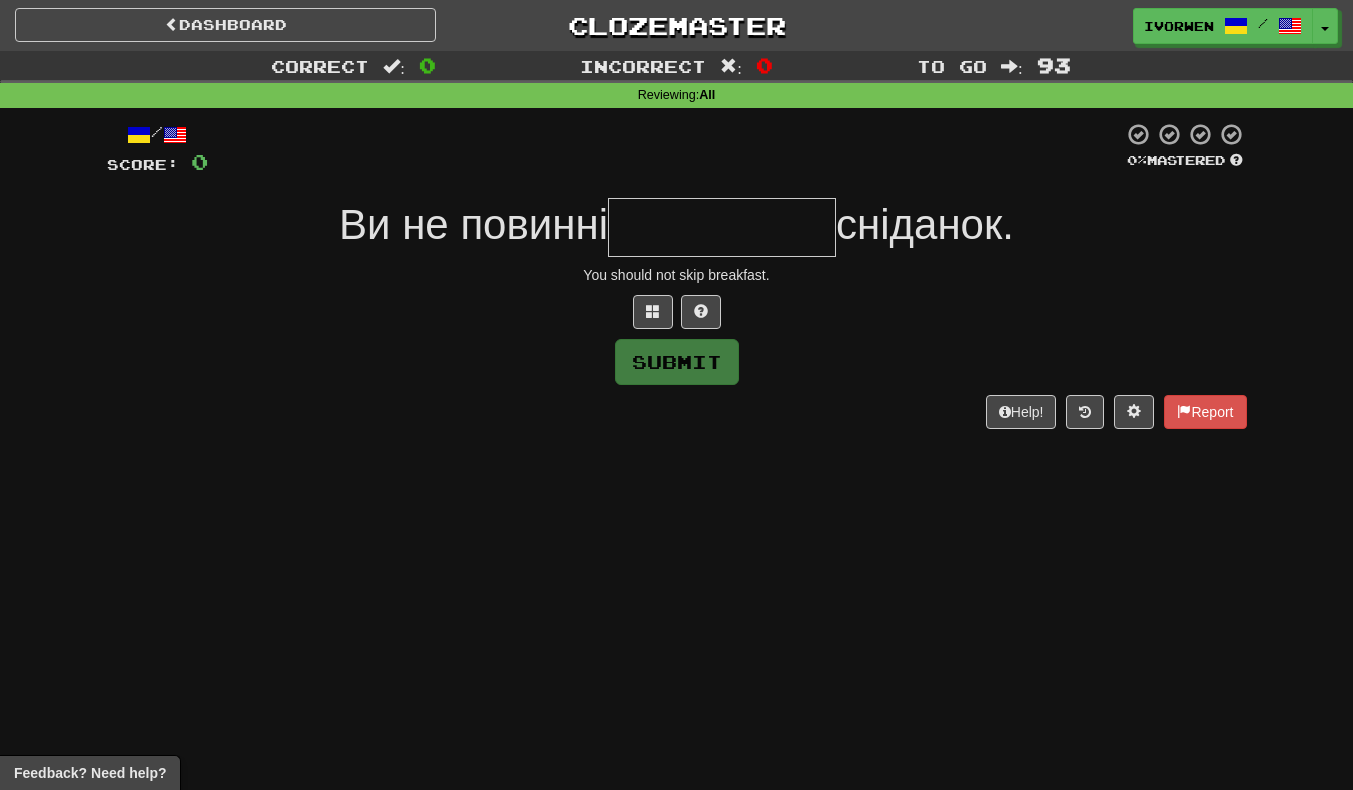 click at bounding box center (722, 227) 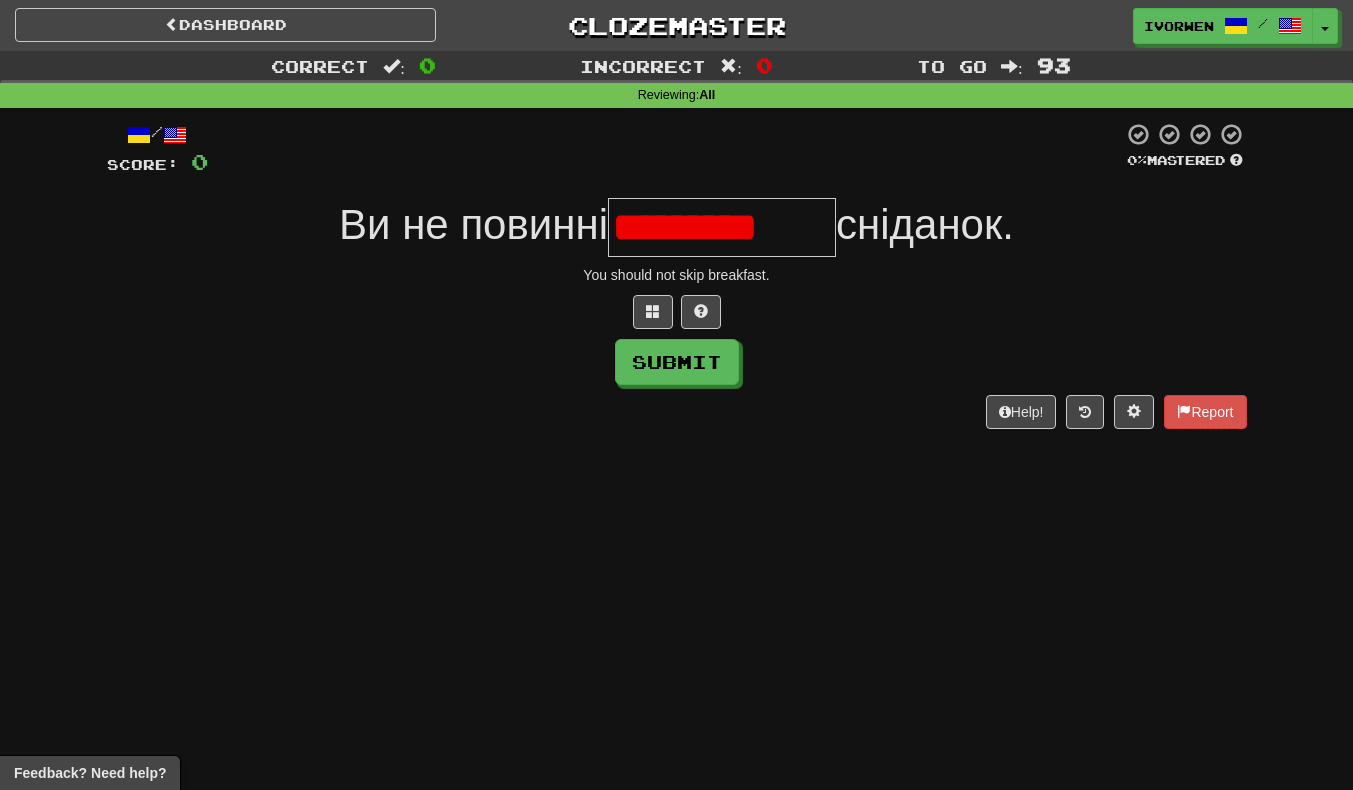 scroll, scrollTop: 0, scrollLeft: 0, axis: both 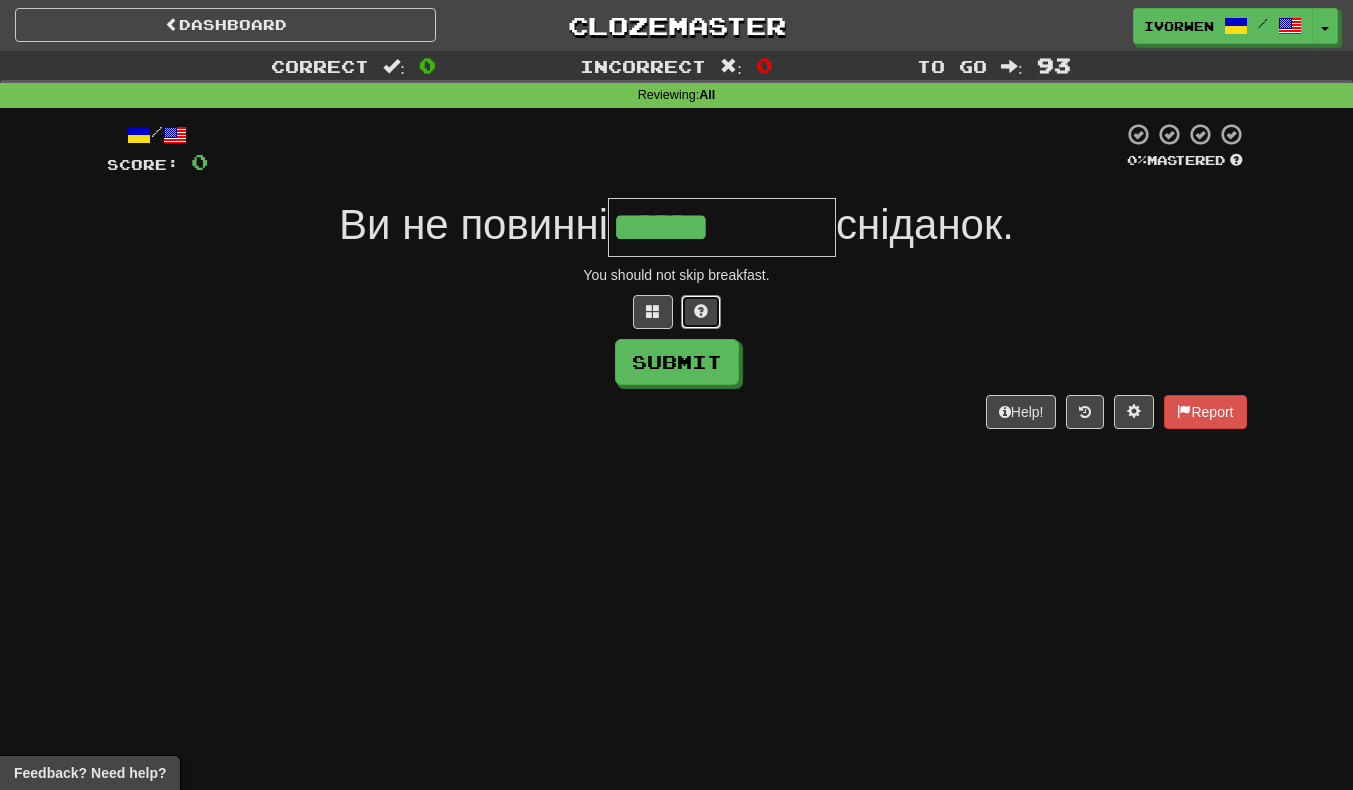 click at bounding box center [701, 311] 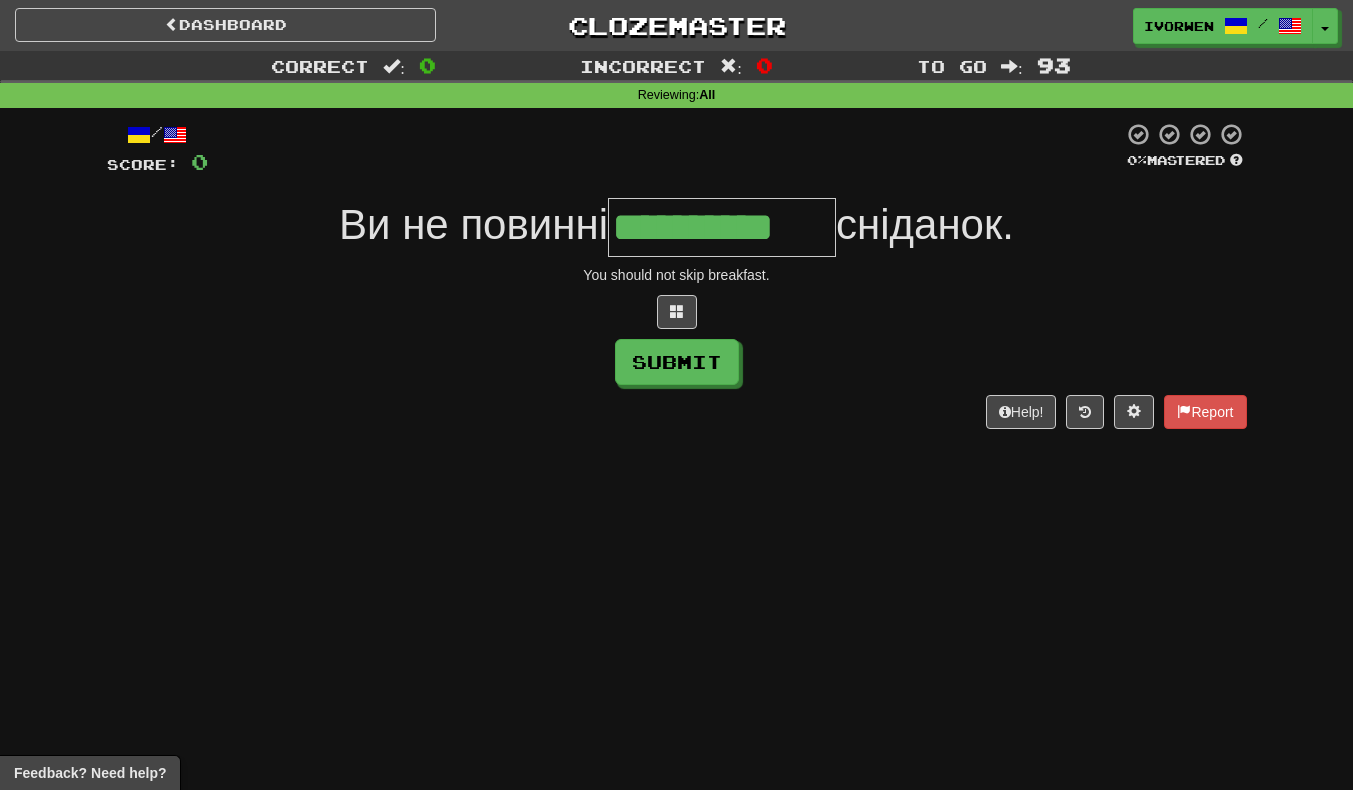 type on "**********" 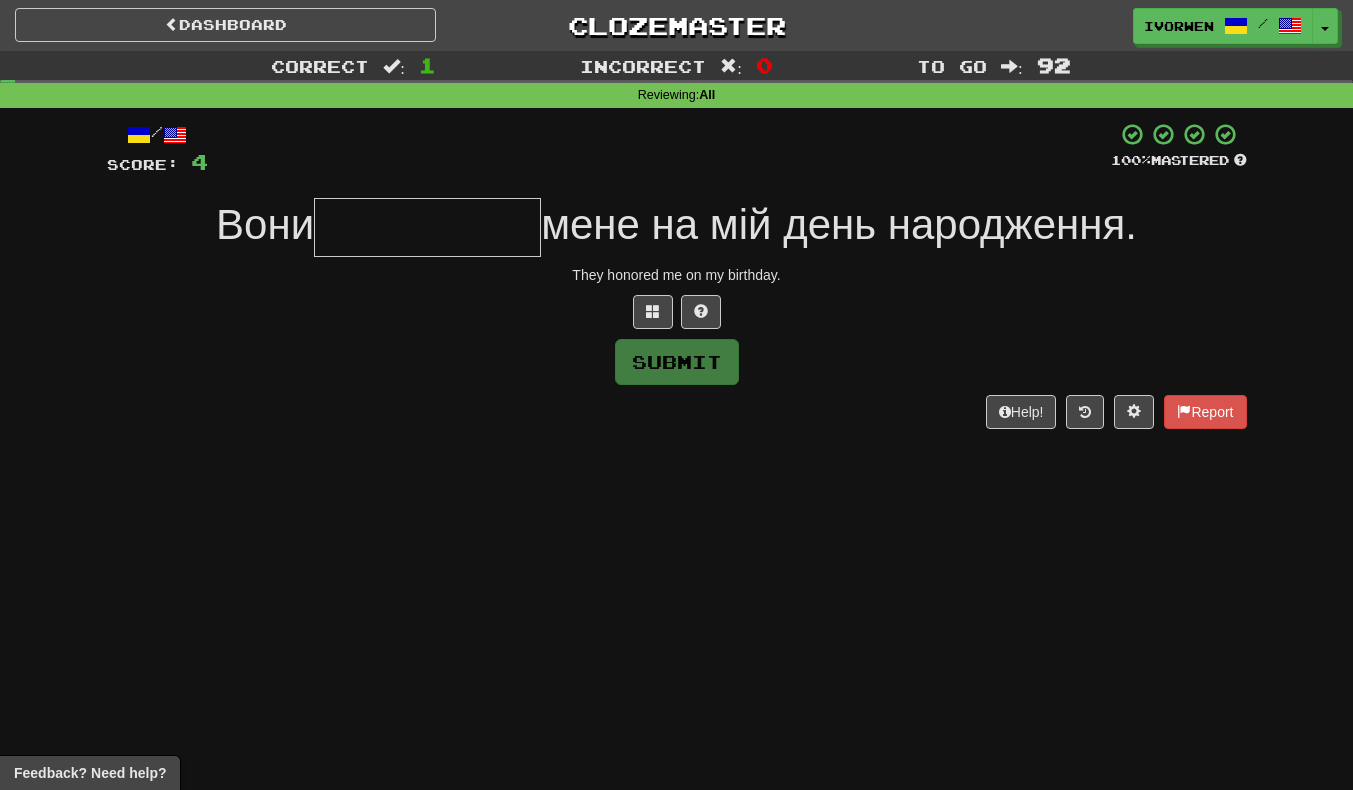 type on "*" 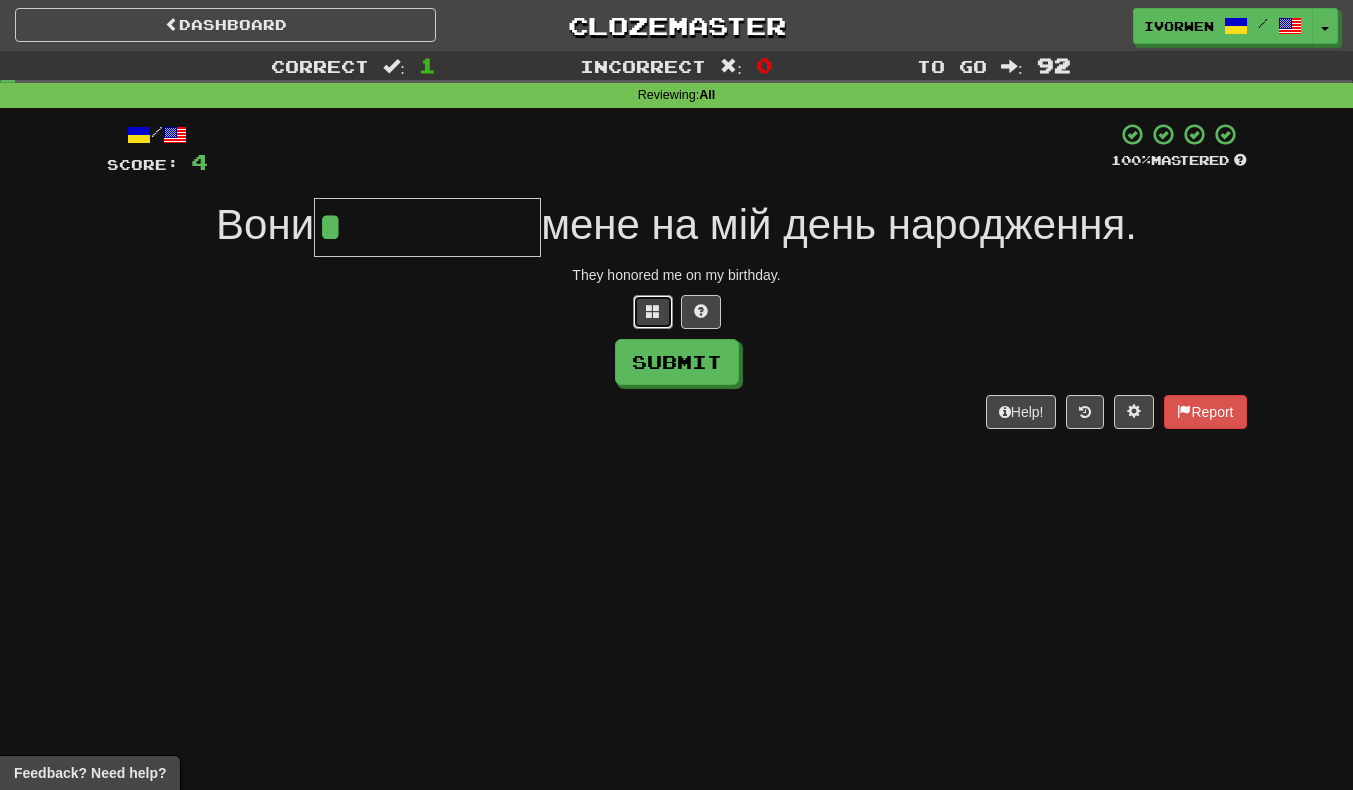 click at bounding box center [653, 312] 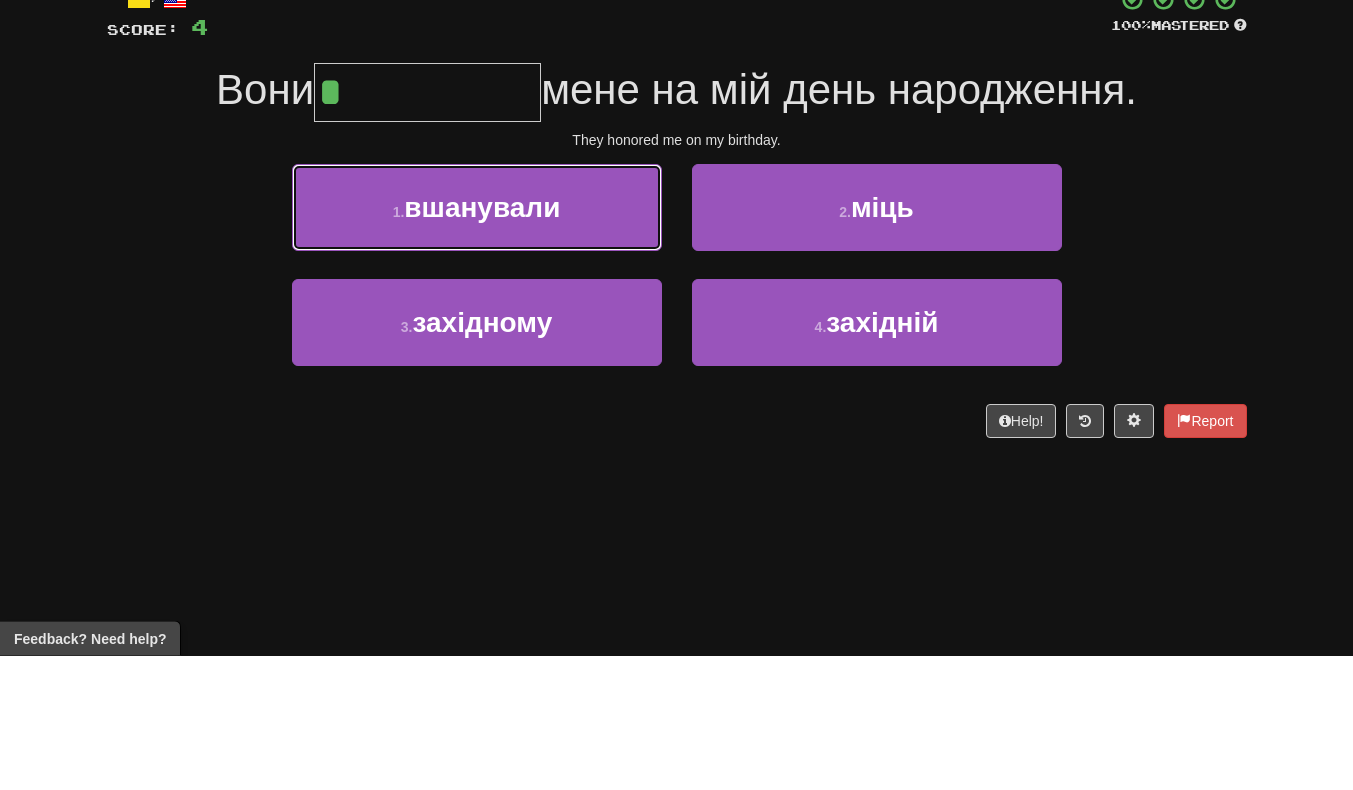 click on "1 .  вшанували" at bounding box center [477, 342] 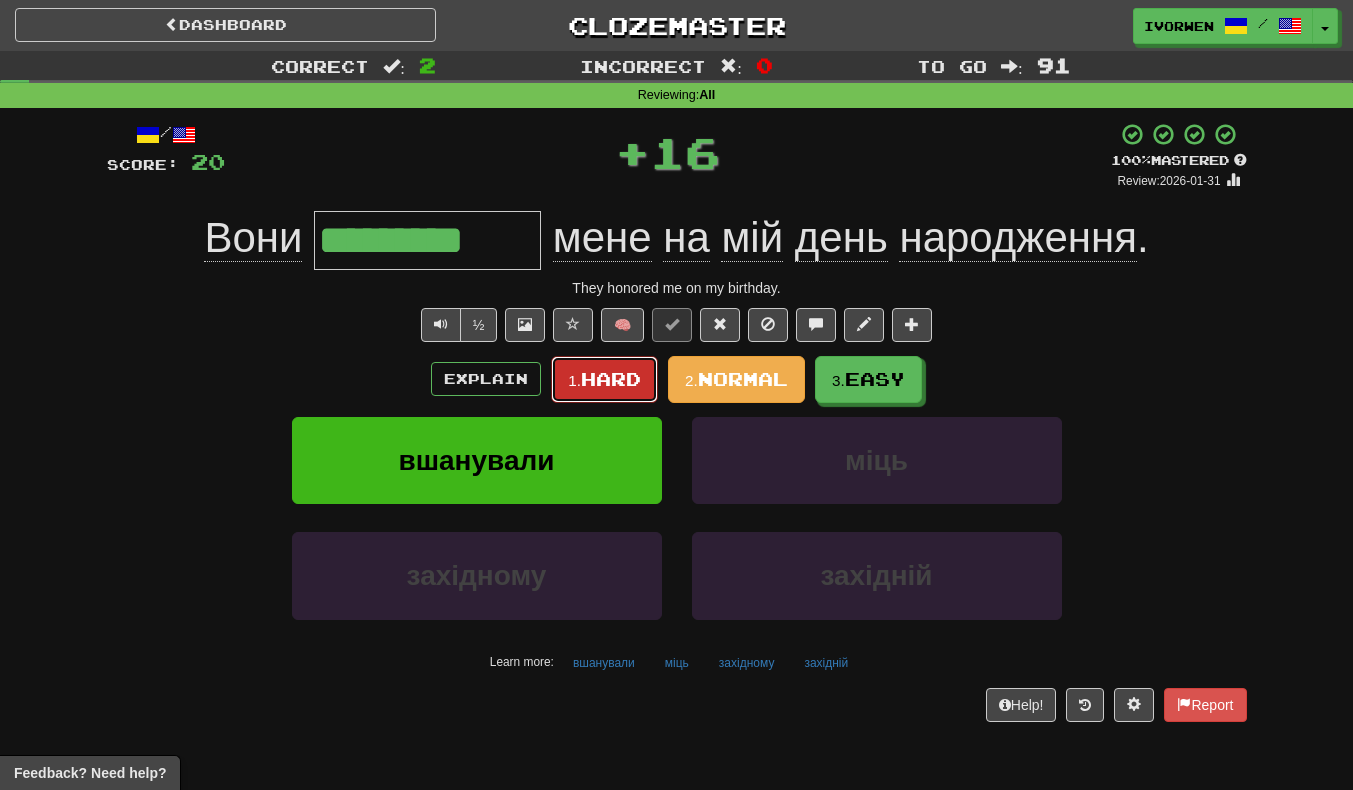 click on "1.  Hard" at bounding box center [604, 379] 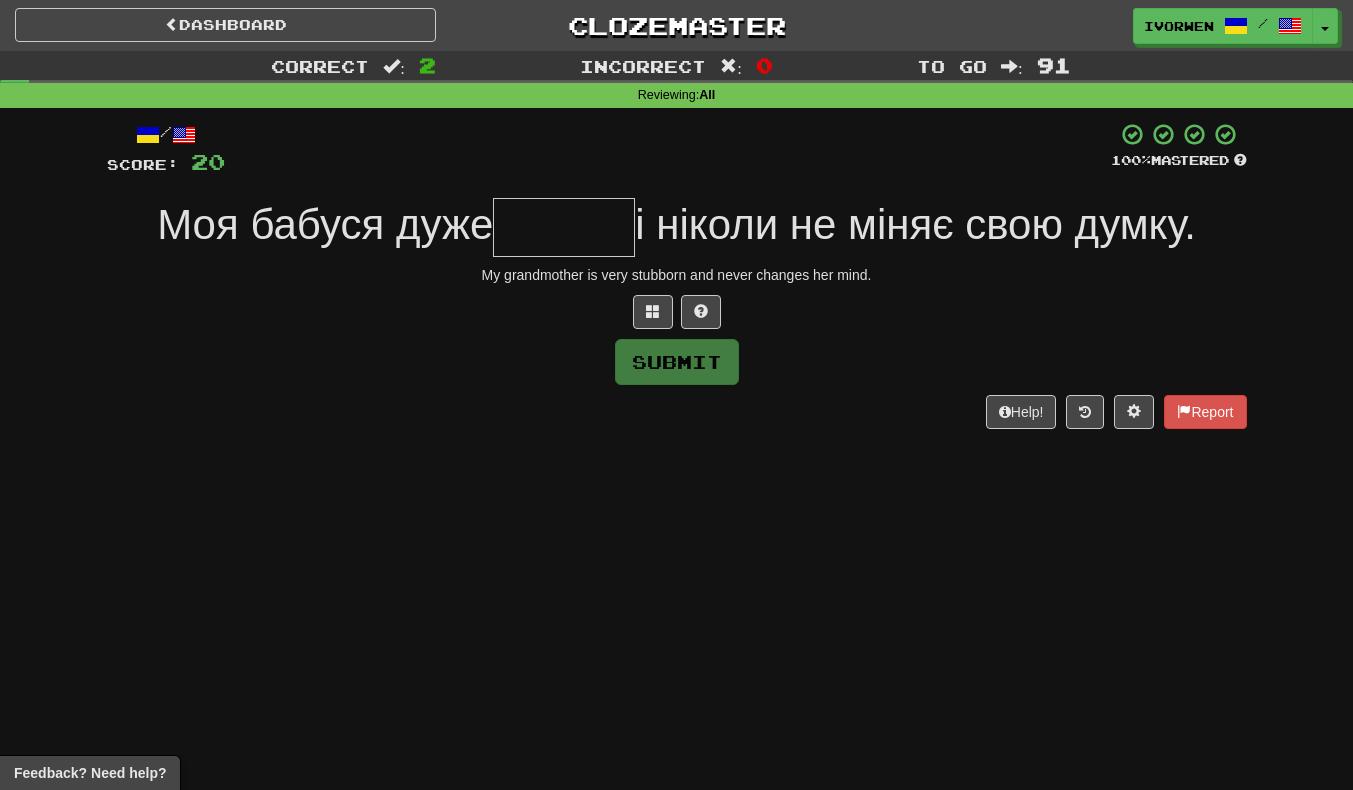 type on "*" 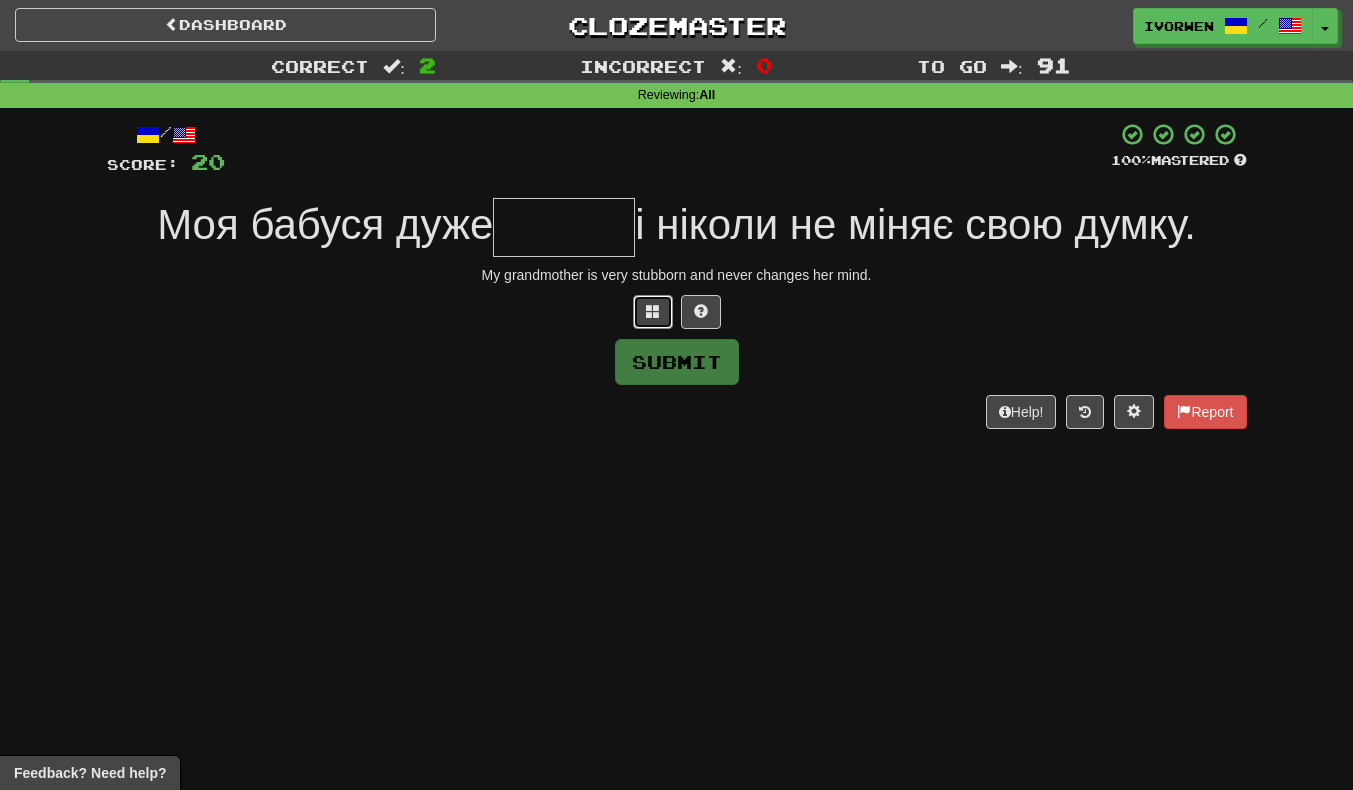 click at bounding box center [653, 312] 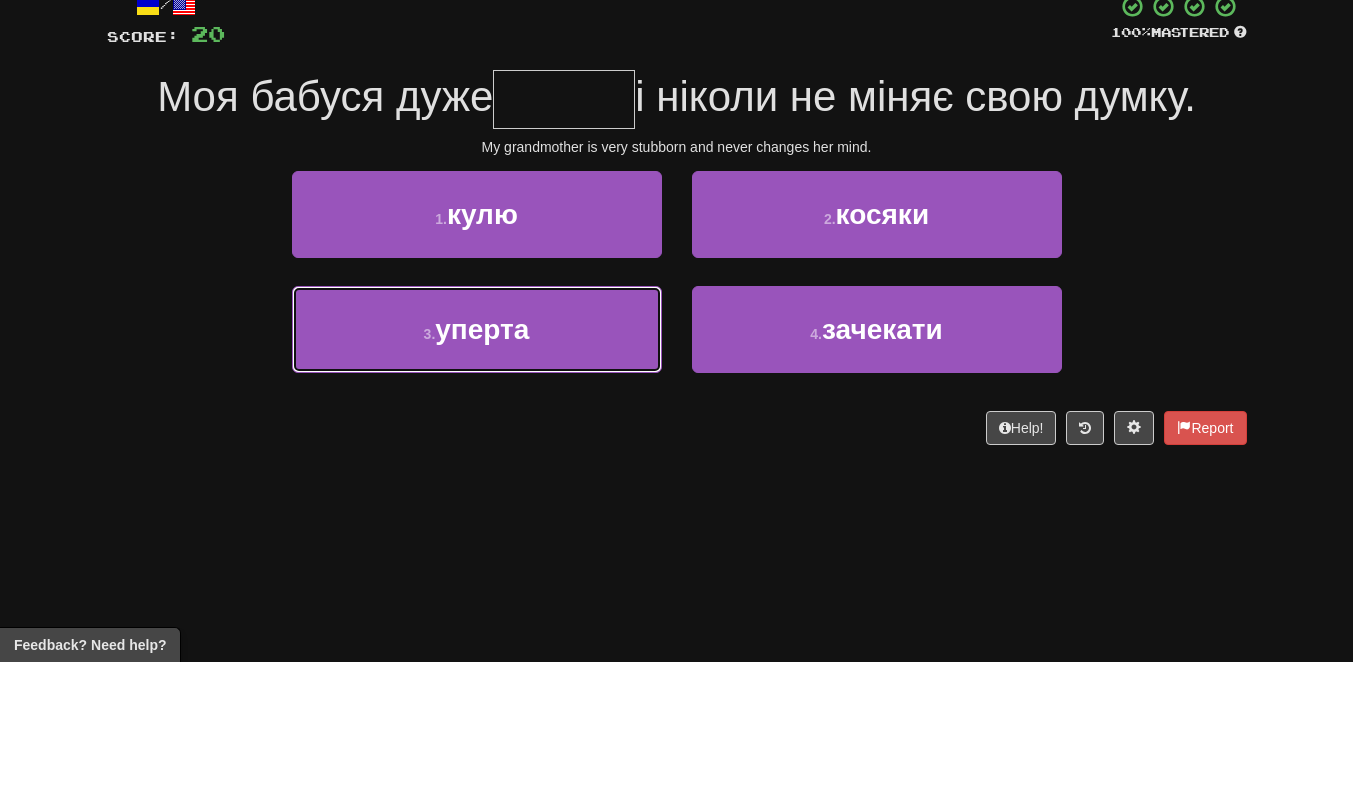 click on "3 .  уперта" at bounding box center (477, 457) 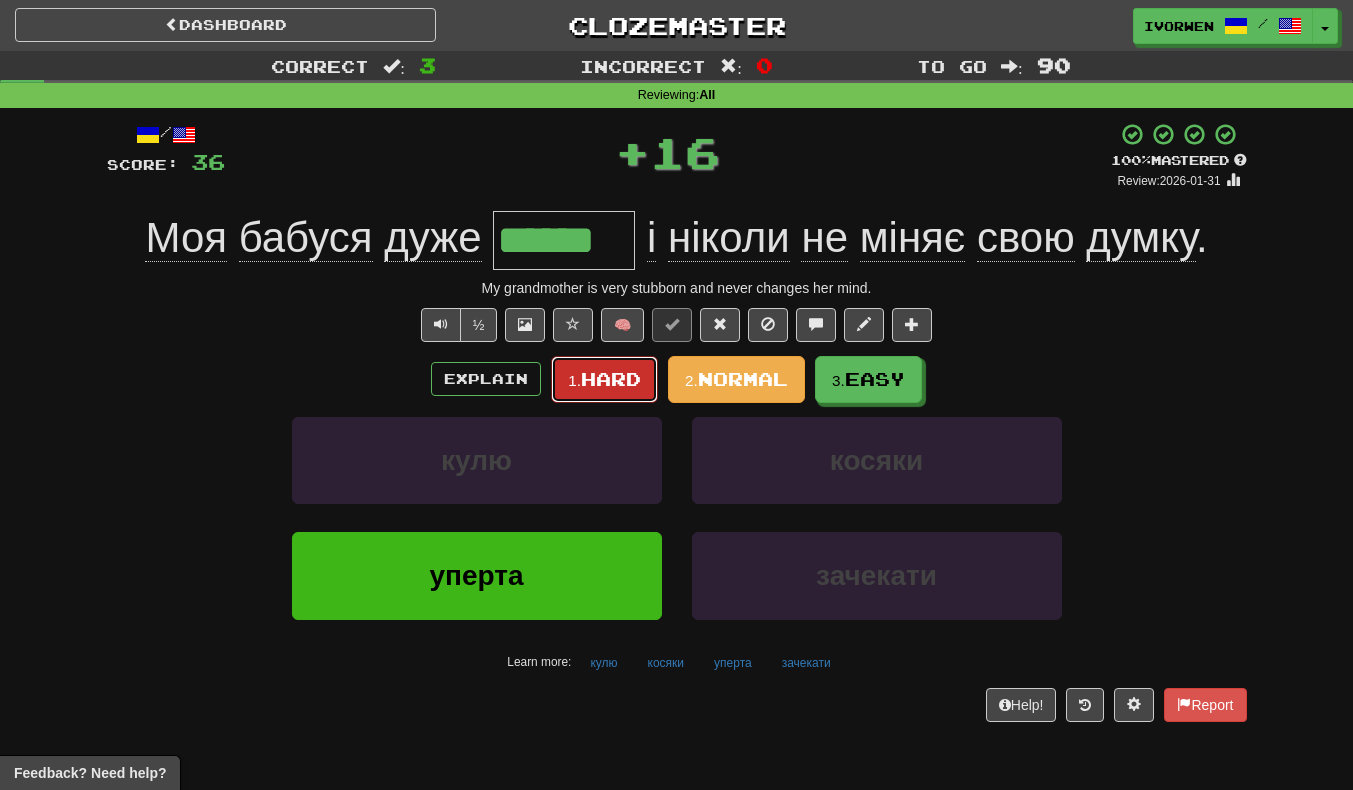 click on "1.  Hard" at bounding box center [604, 379] 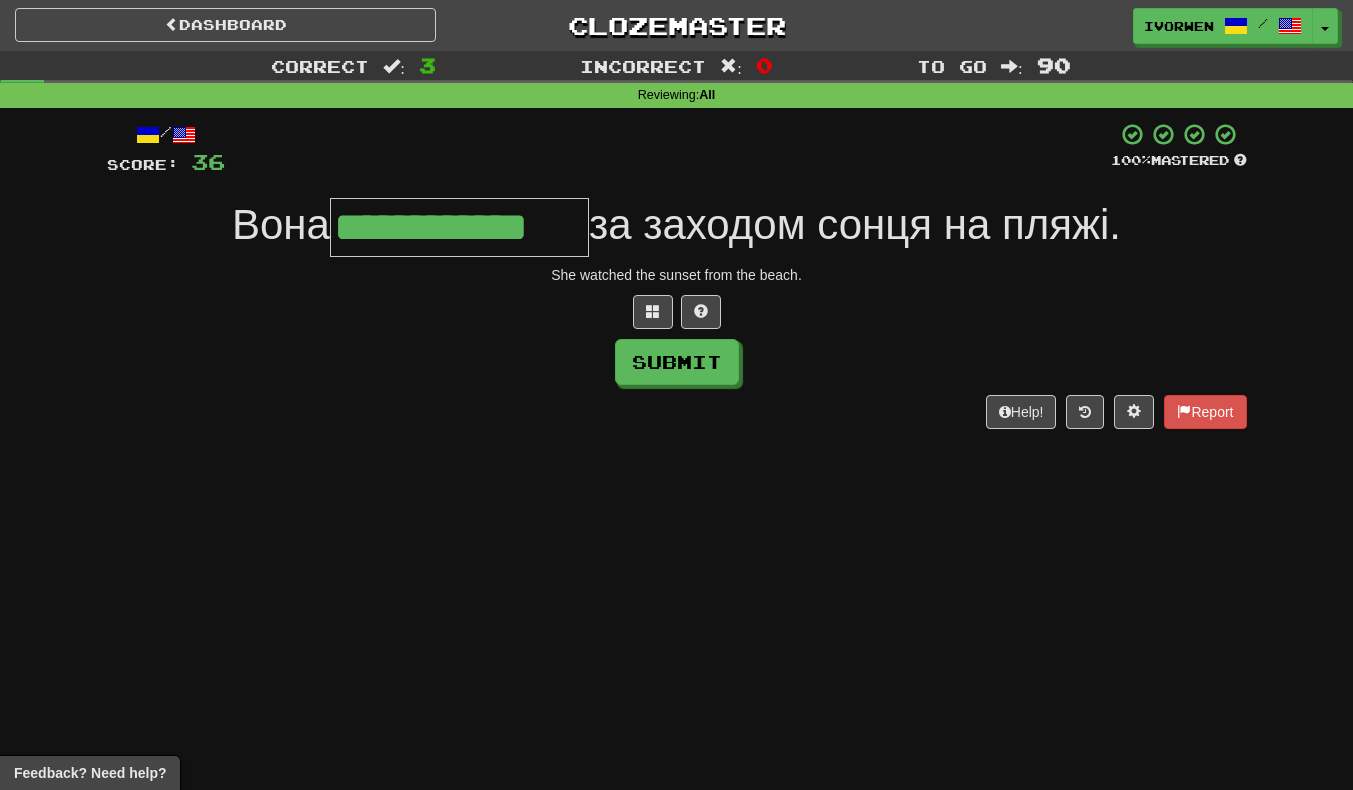 scroll, scrollTop: 0, scrollLeft: 6, axis: horizontal 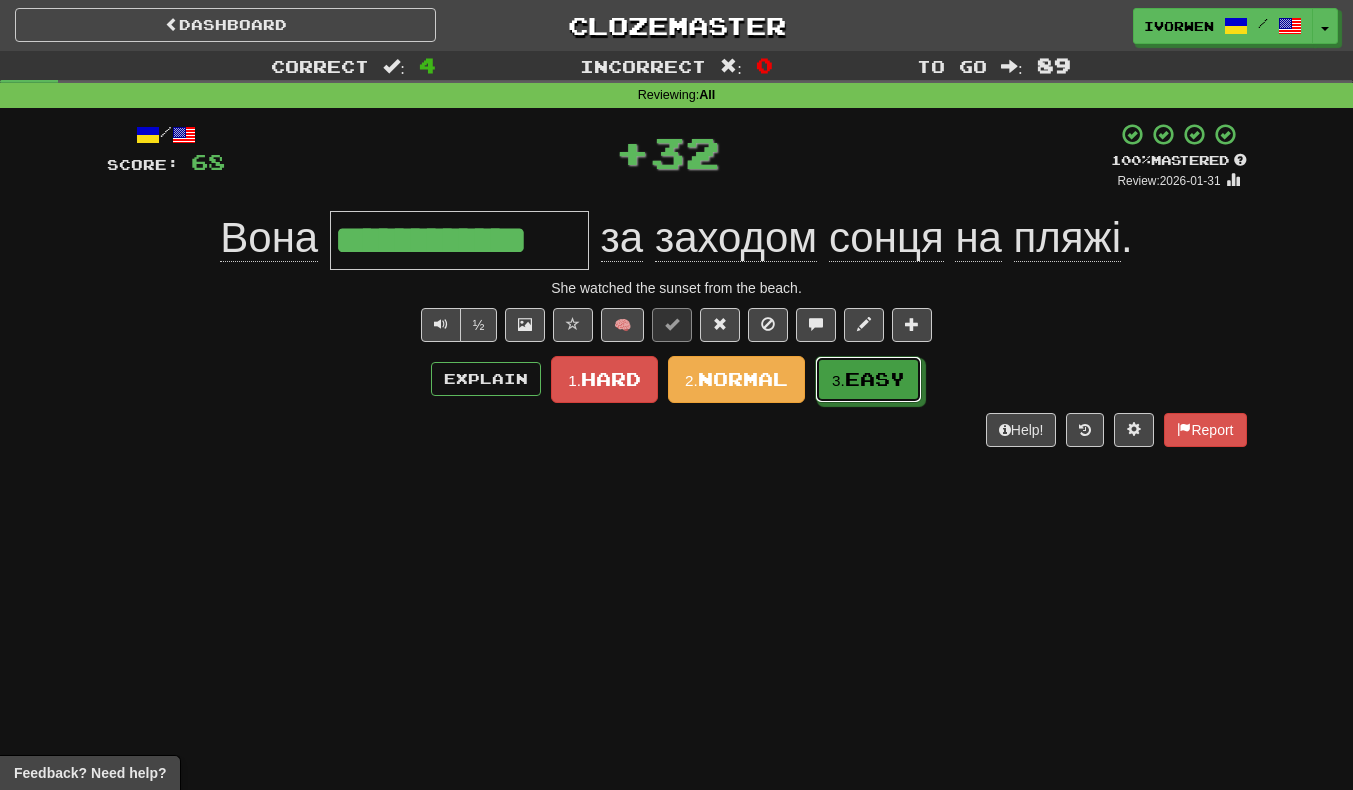 click on "Easy" at bounding box center [875, 379] 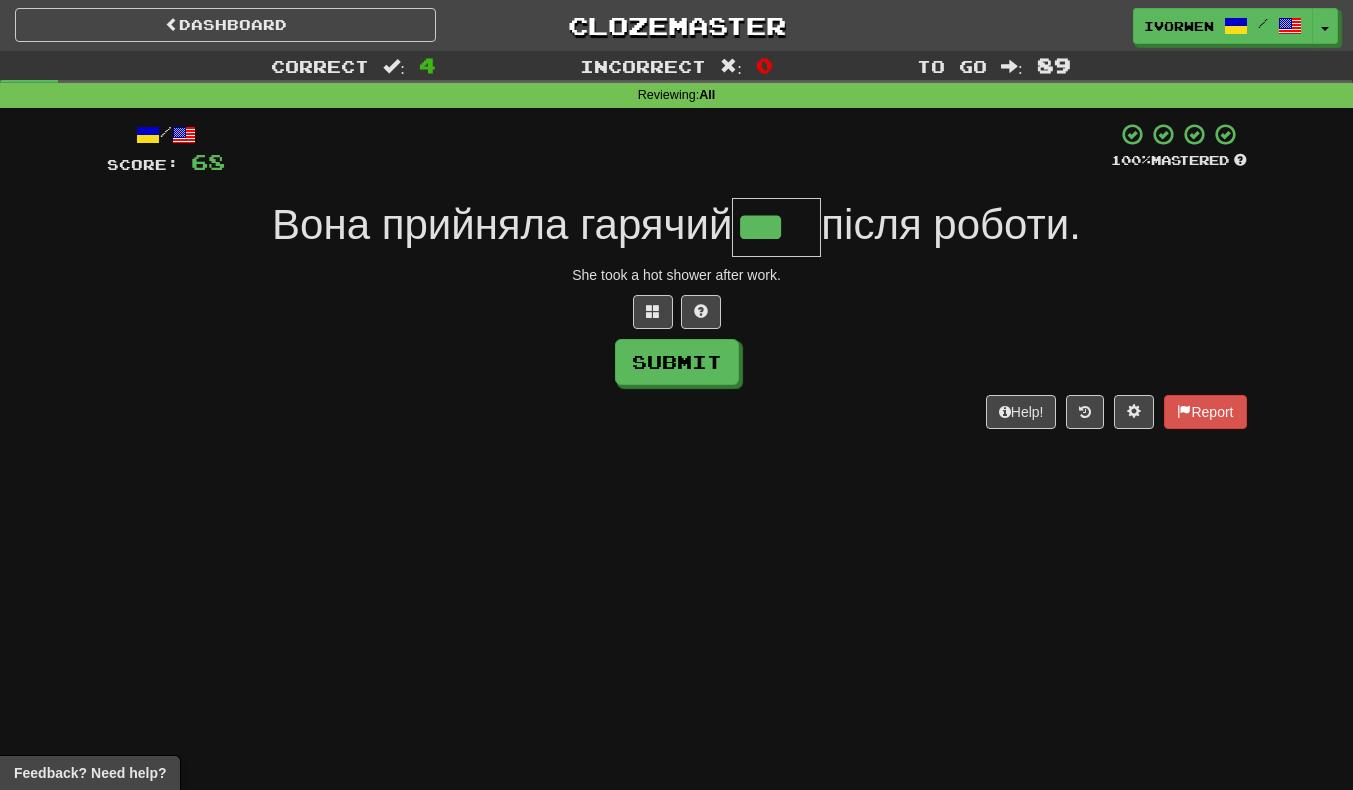 type on "***" 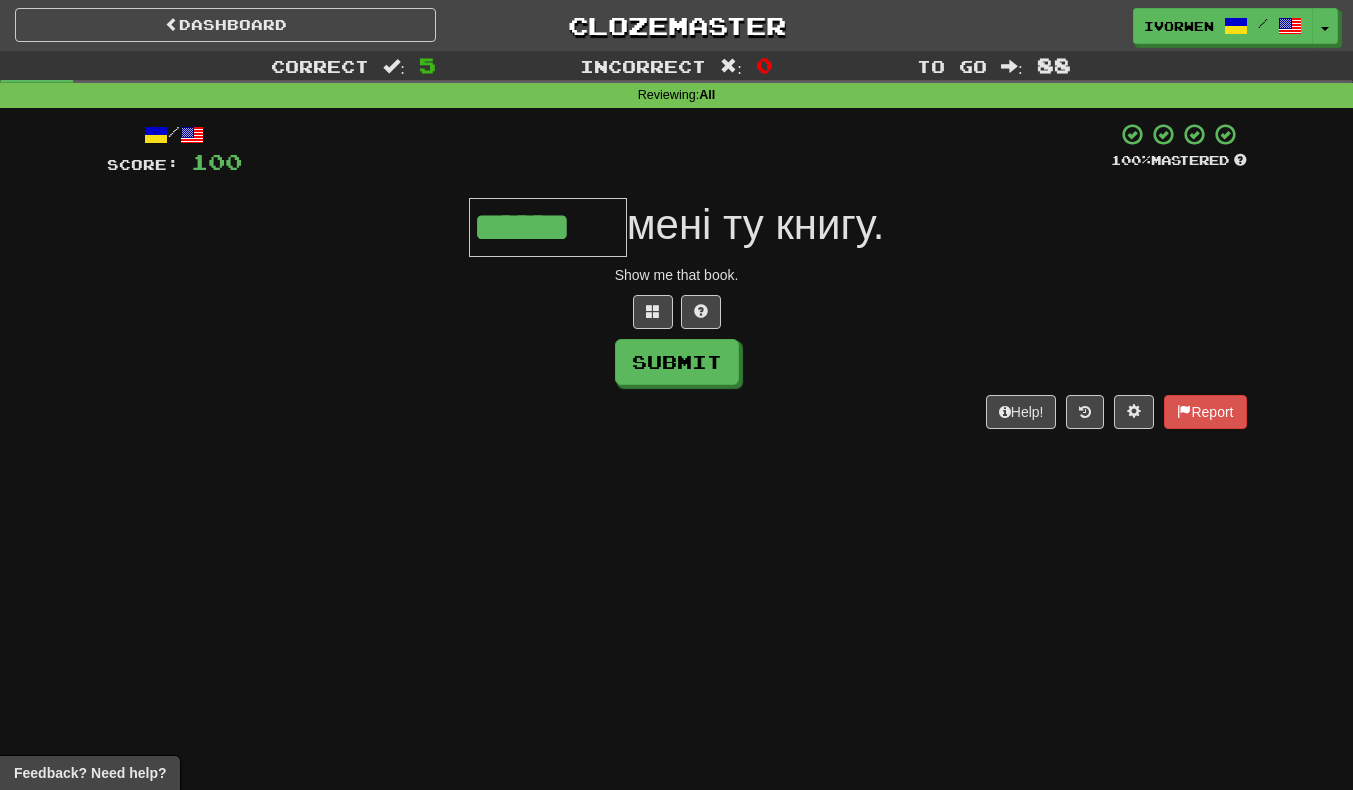 type on "******" 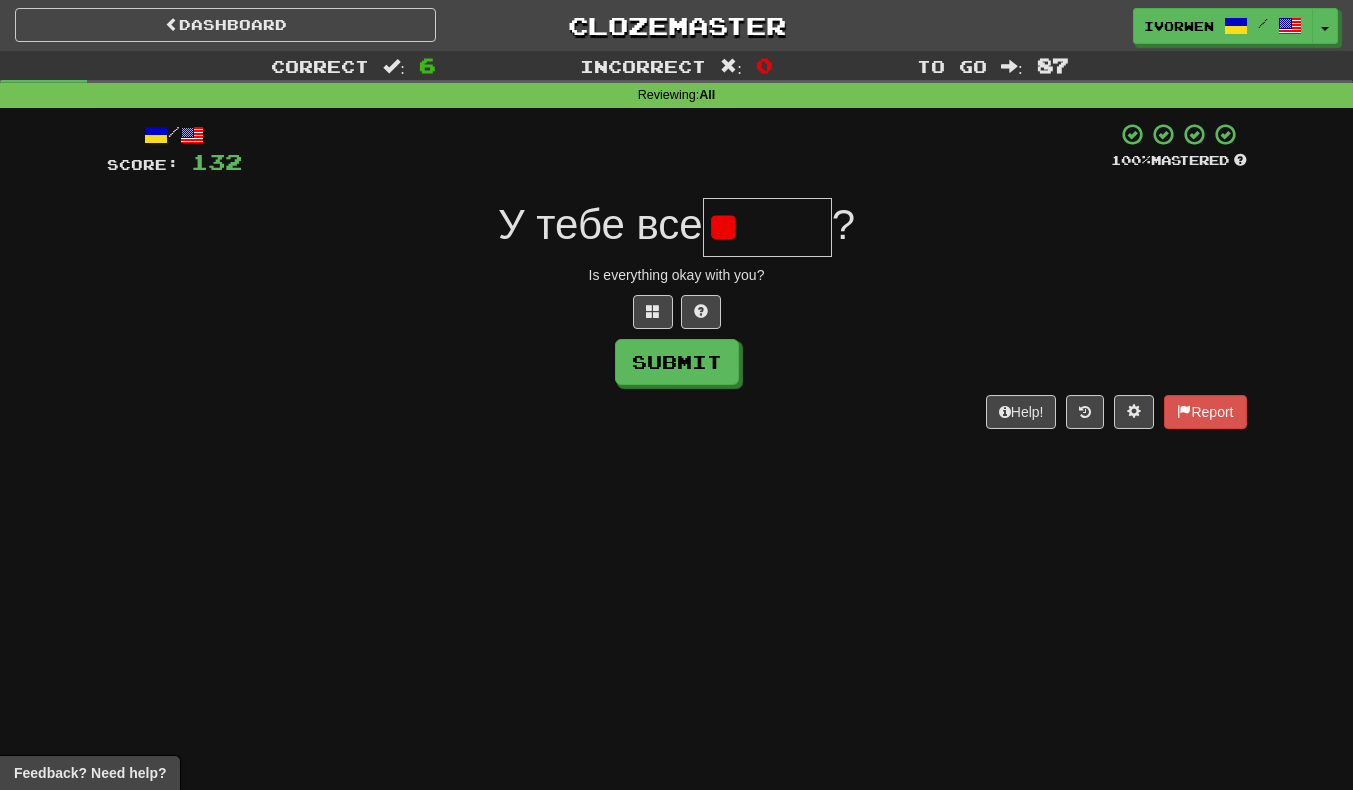 type on "*" 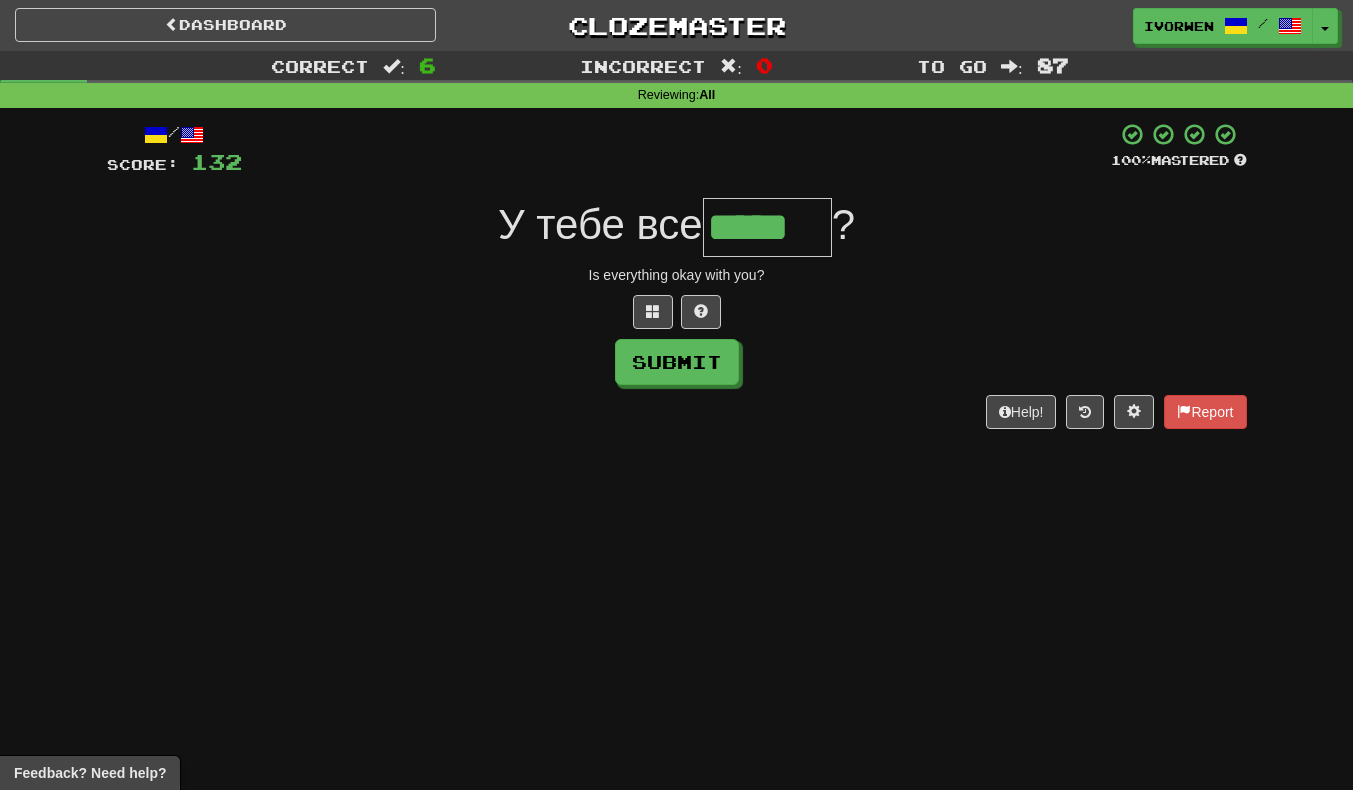scroll, scrollTop: 0, scrollLeft: 2, axis: horizontal 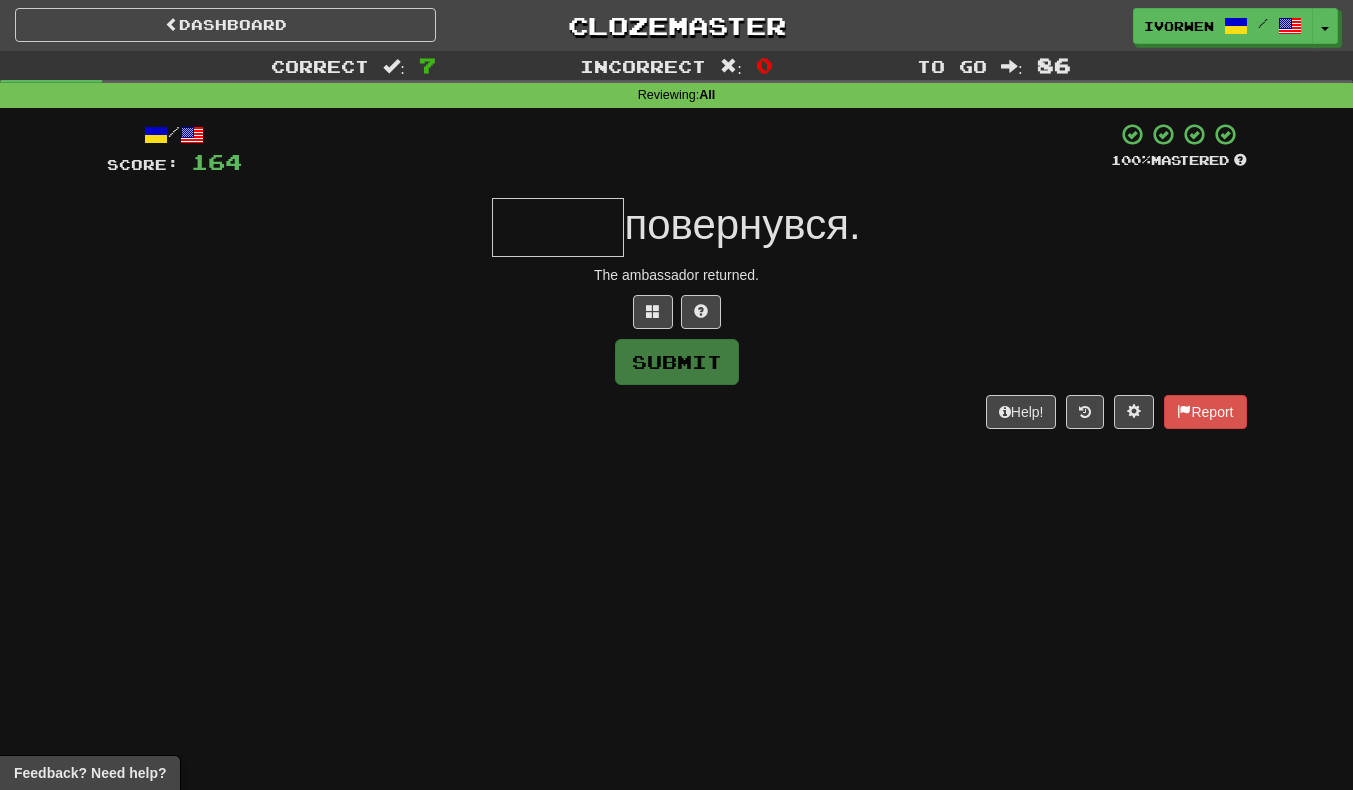 click on "Dashboard
Clozemaster
[USERNAME]
/
Toggle Dropdown
Dashboard
Leaderboard
Activity Feed
Notifications
Profile
Discussions
Українська
/
English
Streak:
210
Review:
93
Daily Goal:  1070 /500
Polski
/
English
Streak:
81
Review:
0
Daily Goal:  800 /500
Nederlands
/
English
Streak:
80
Review:
0
Daily Goal:  248 /200
Русский
/
English
Streak:
79
Review:
0
Daily Goal:  504 /500
Srpski
/
English
Streak:
76
Review:
28
Daily Goal:  204 /100
Беларуская
/
English
Streak:
72
Review:
0
Daily Goal:  160 /100
Български
/
English
Streak:
45" at bounding box center [676, 395] 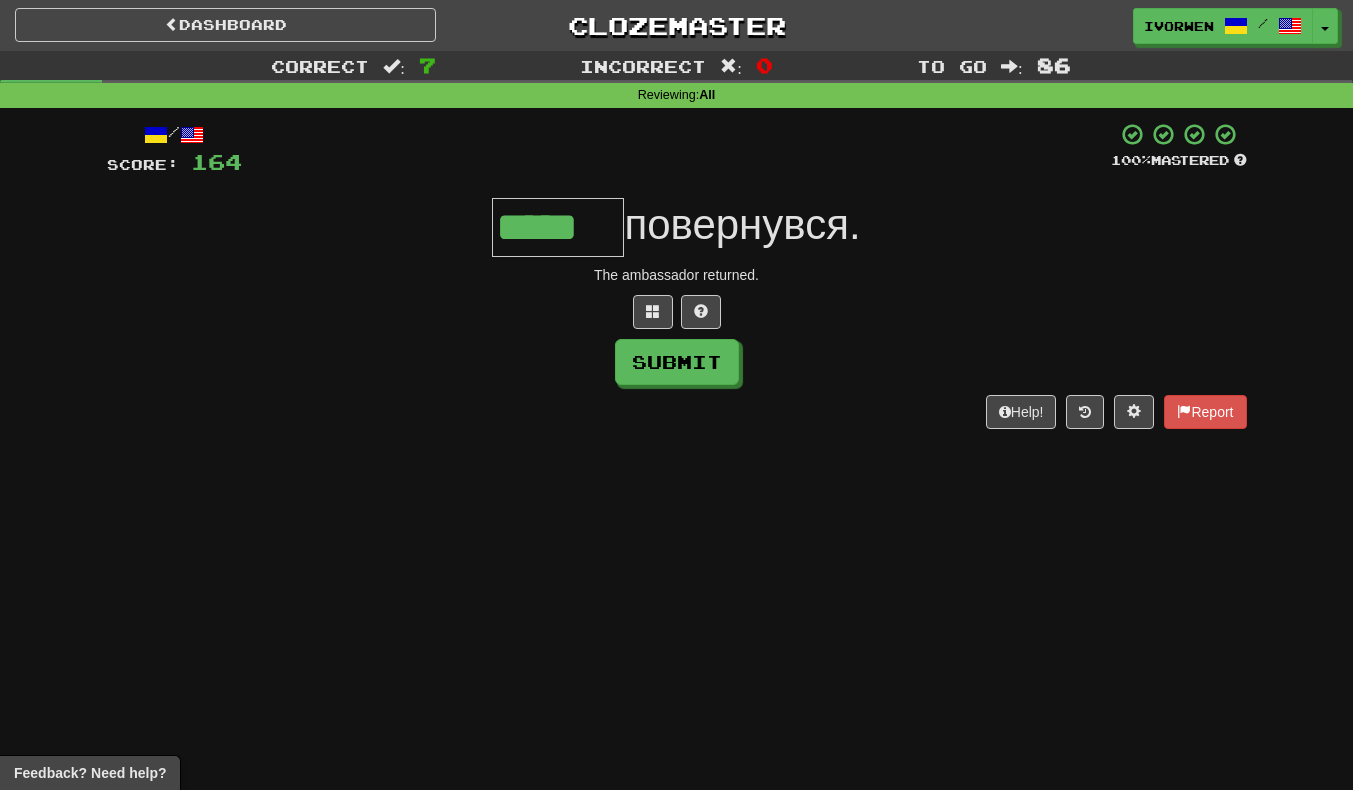type on "*****" 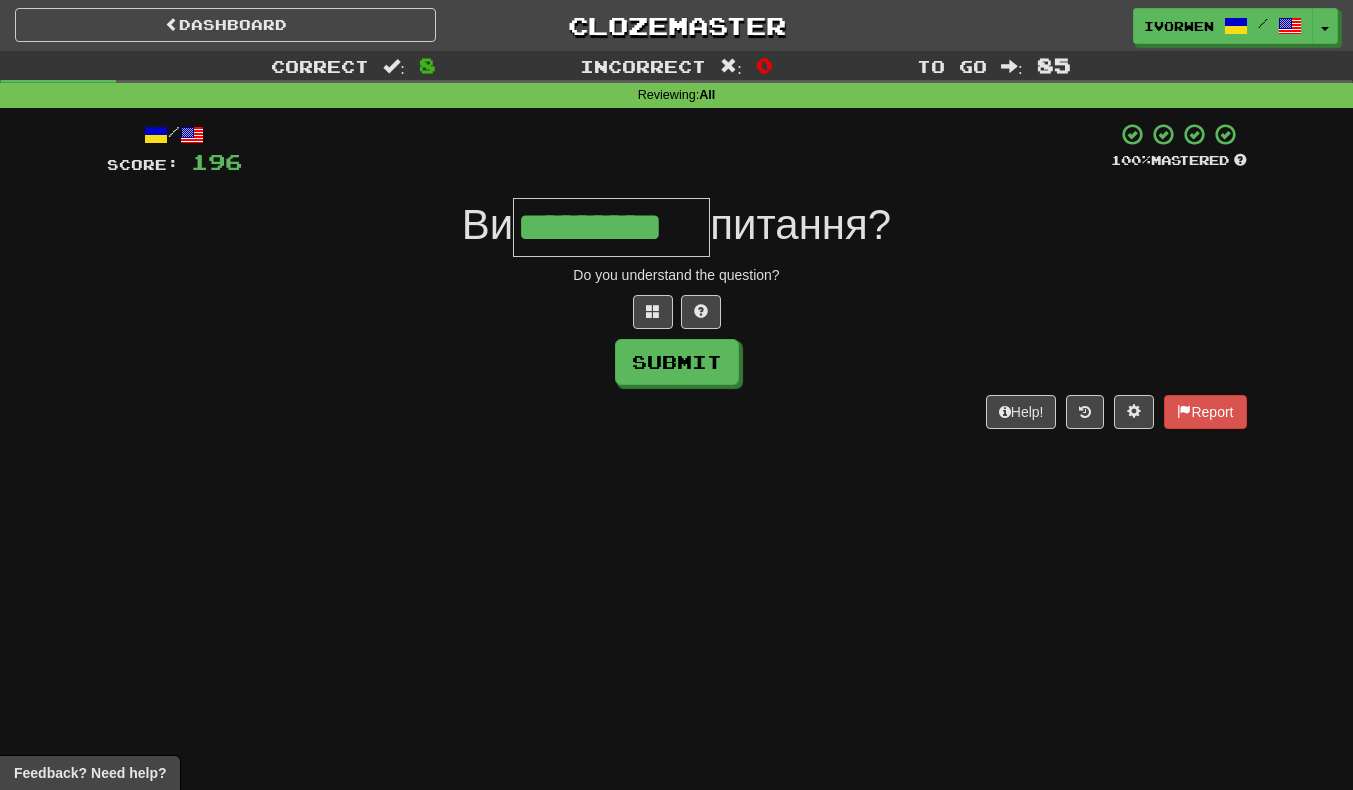 scroll, scrollTop: 0, scrollLeft: 1, axis: horizontal 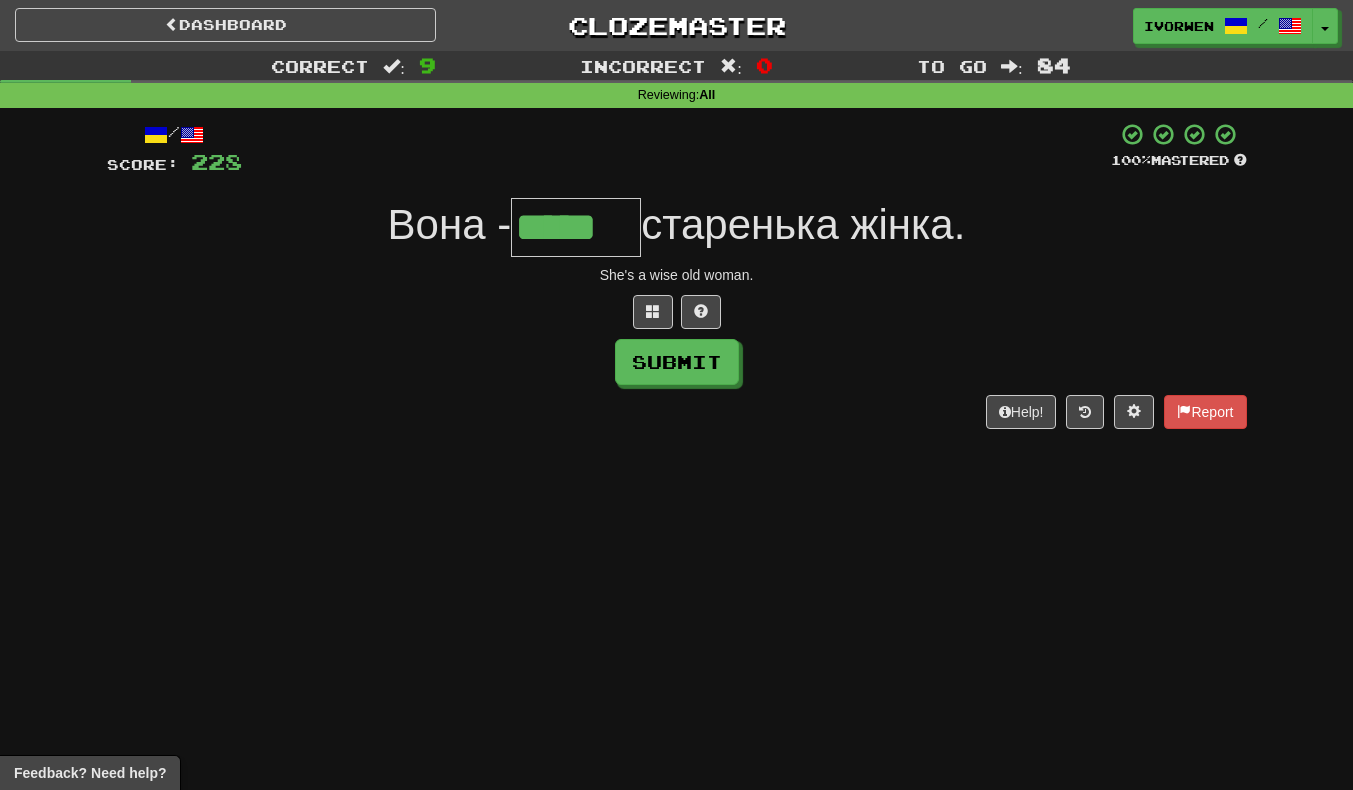 type on "*****" 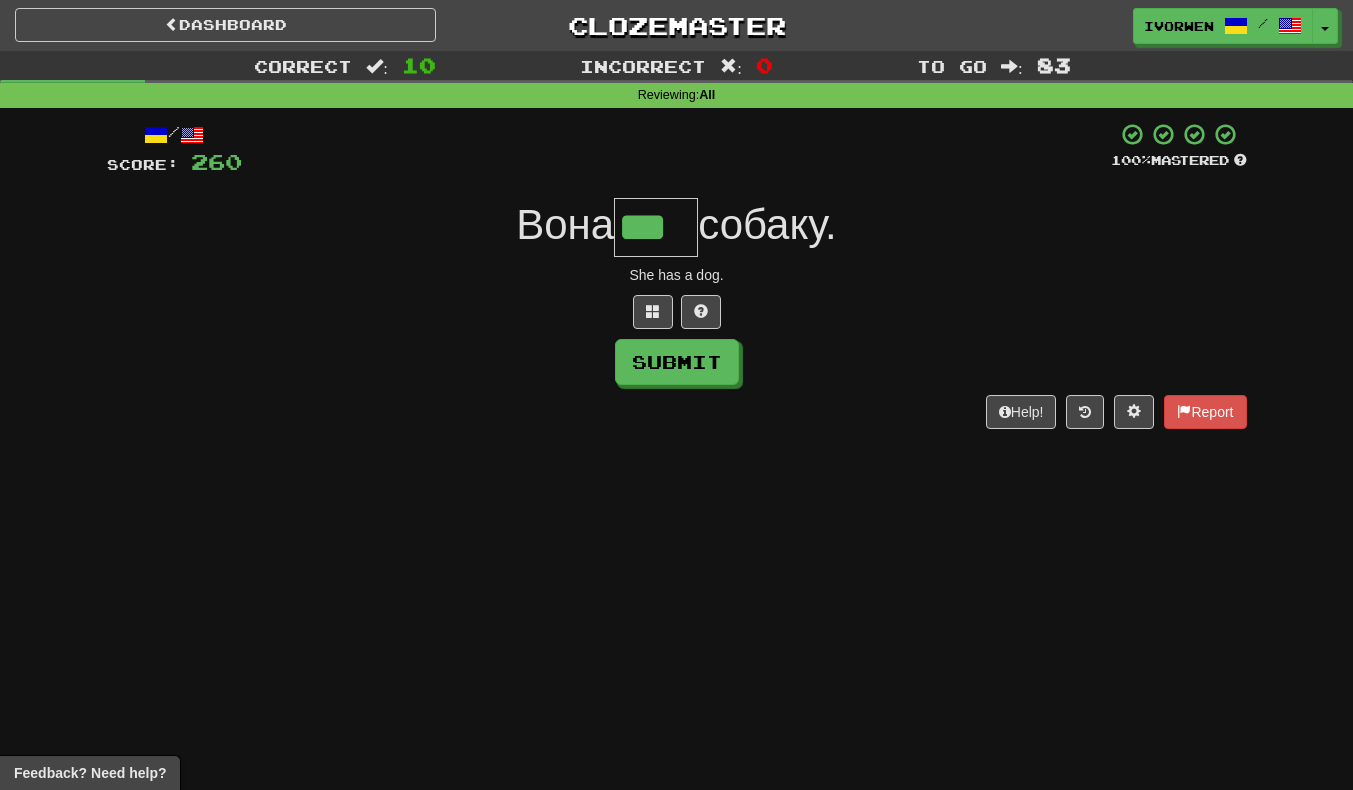 scroll, scrollTop: 0, scrollLeft: 4, axis: horizontal 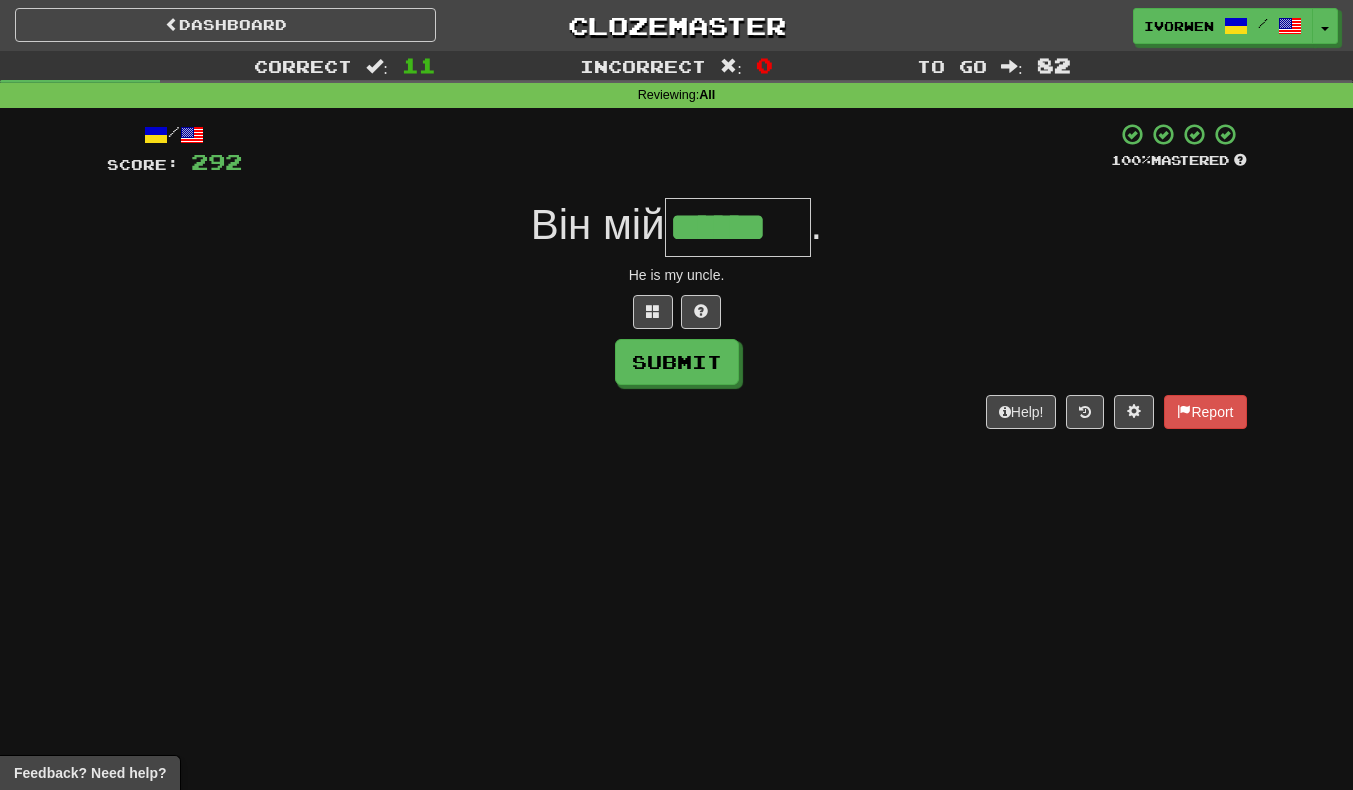 type on "******" 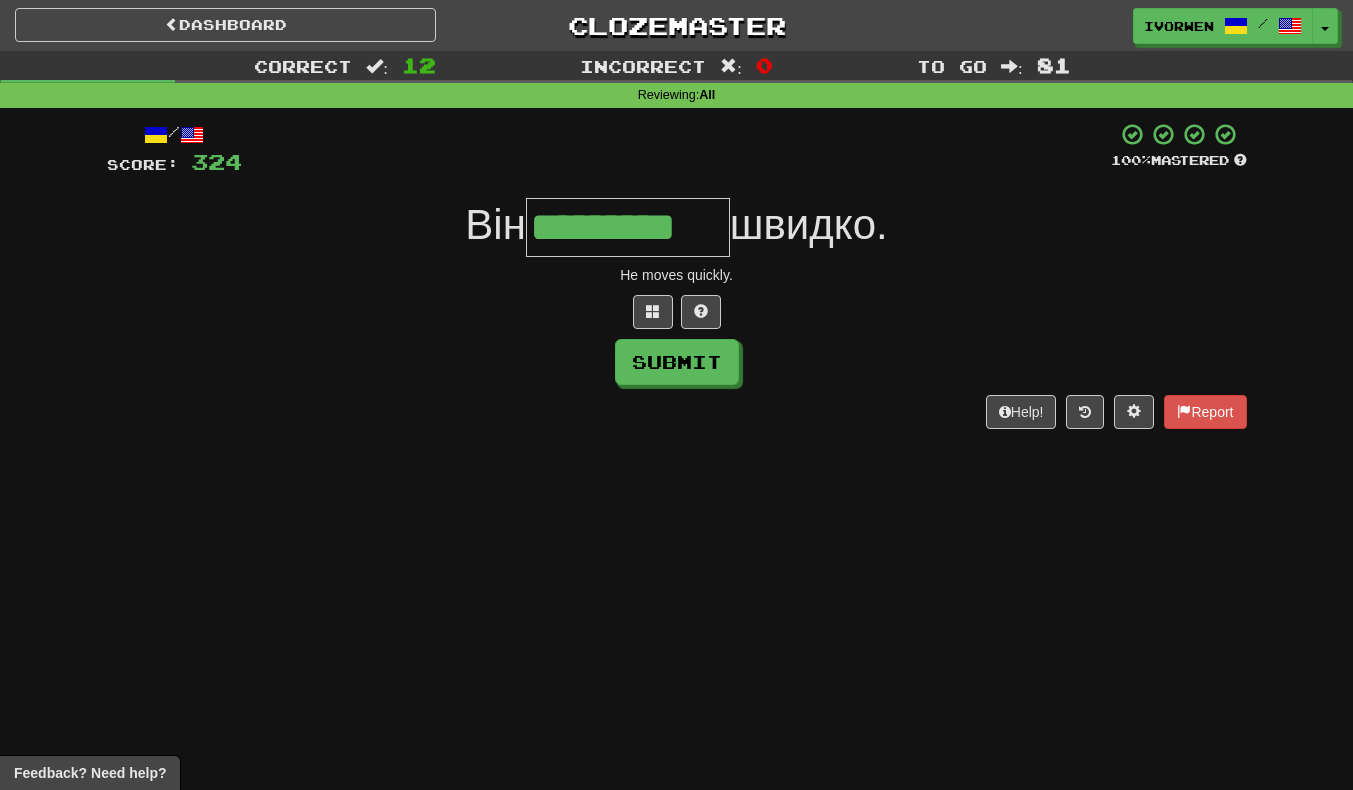 scroll, scrollTop: 0, scrollLeft: 3, axis: horizontal 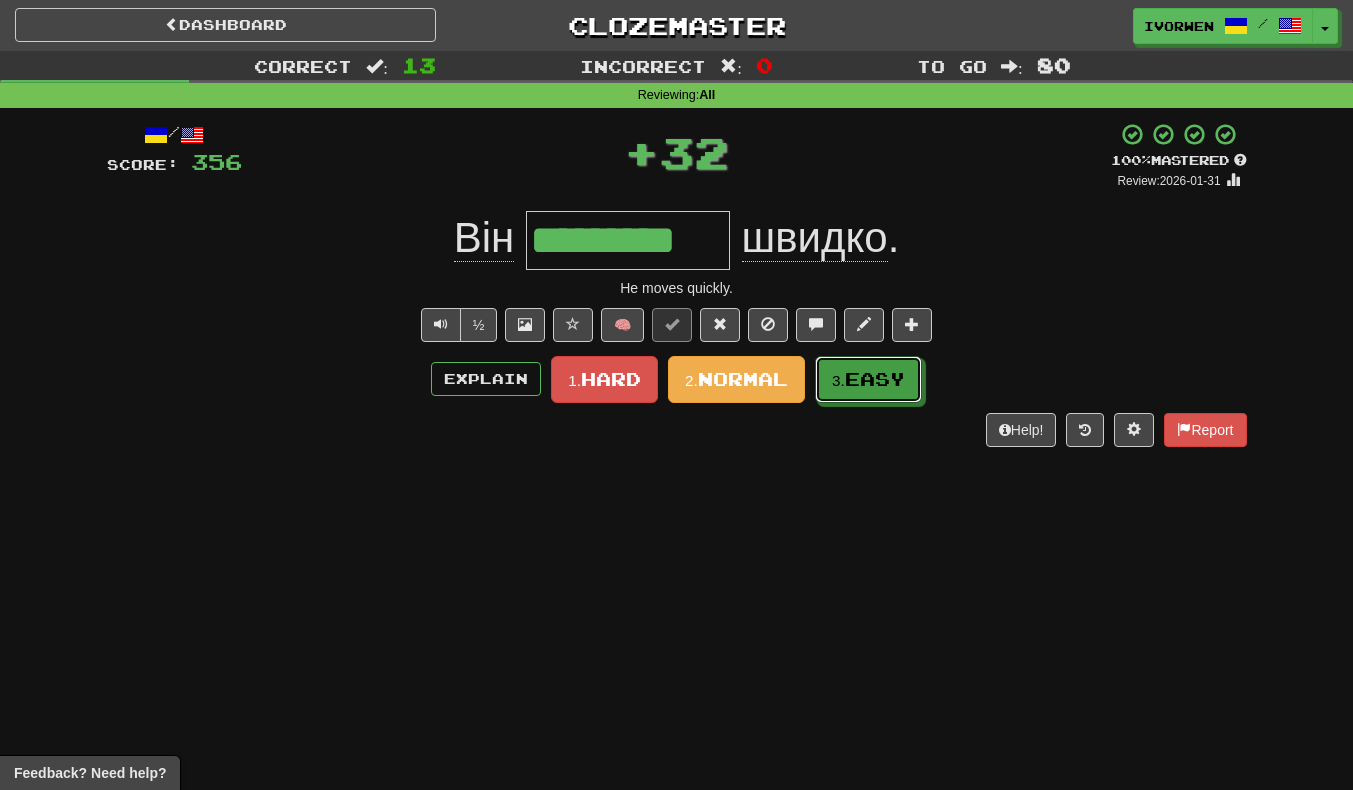 click on "3.  Easy" at bounding box center [868, 379] 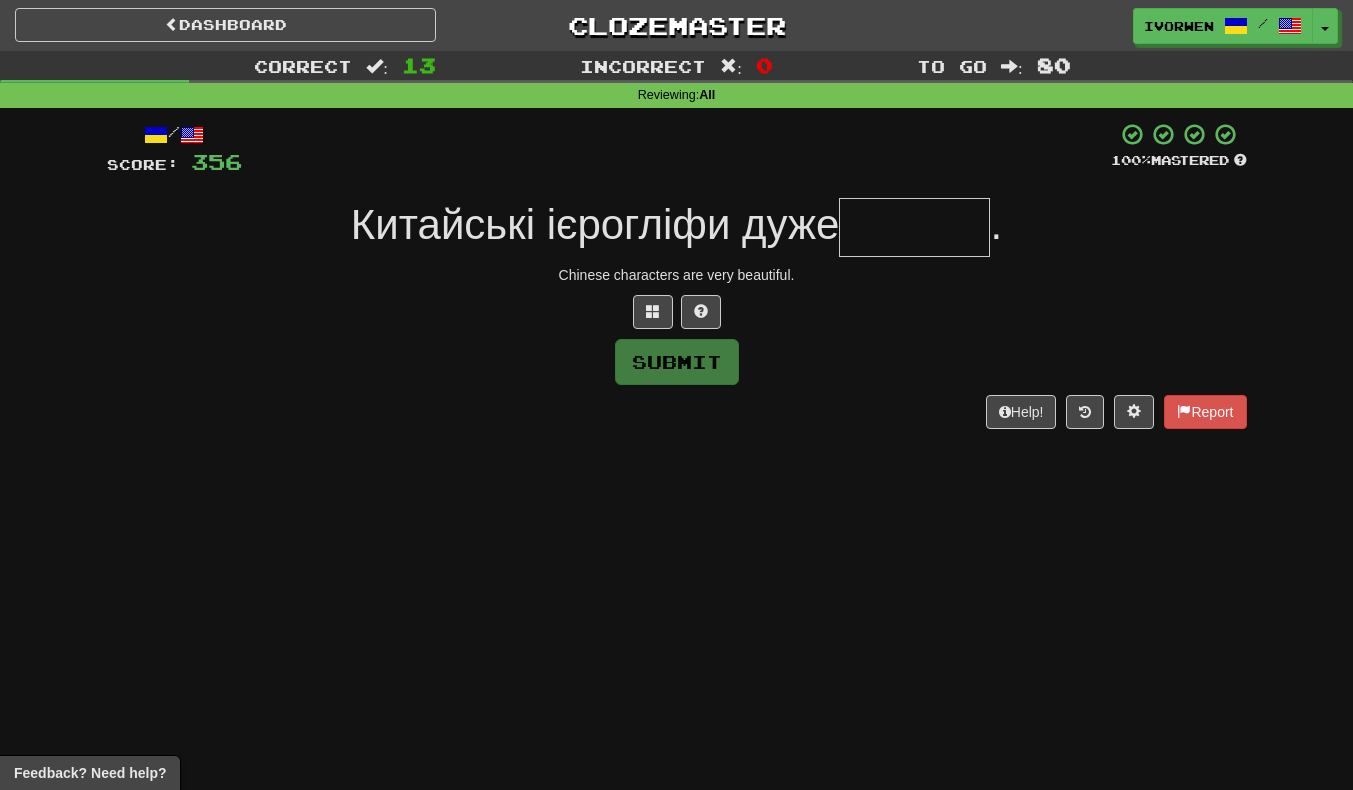 type on "*" 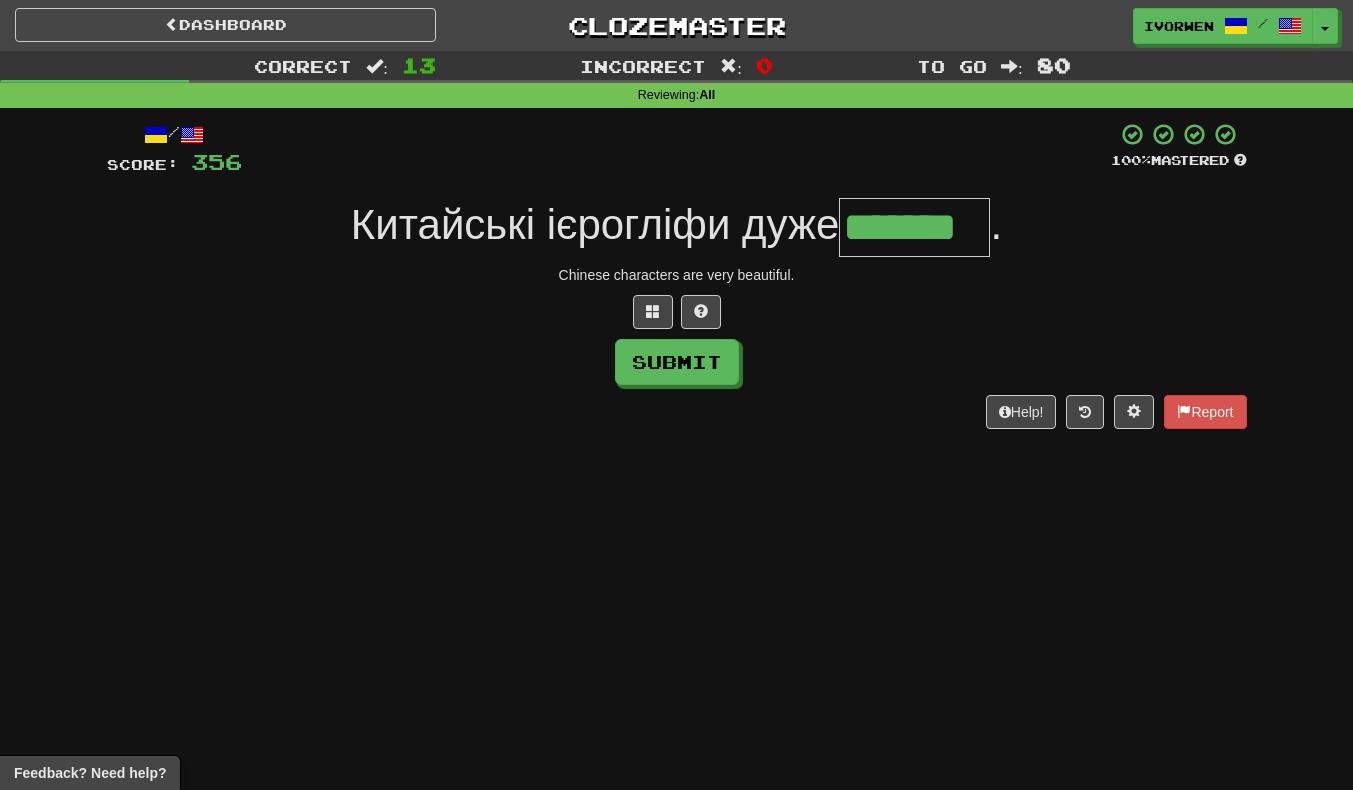 scroll, scrollTop: 0, scrollLeft: 4, axis: horizontal 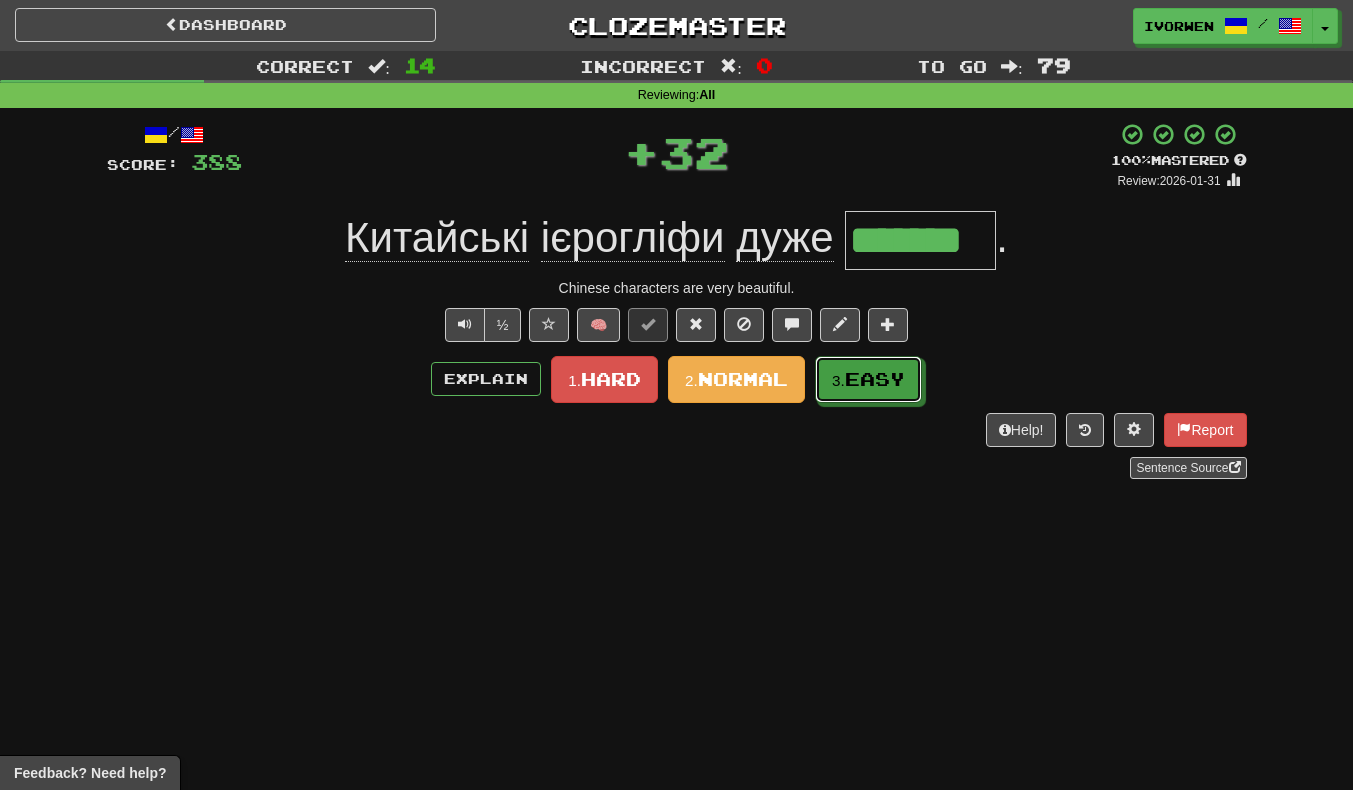 click on "3.  Easy" at bounding box center (868, 379) 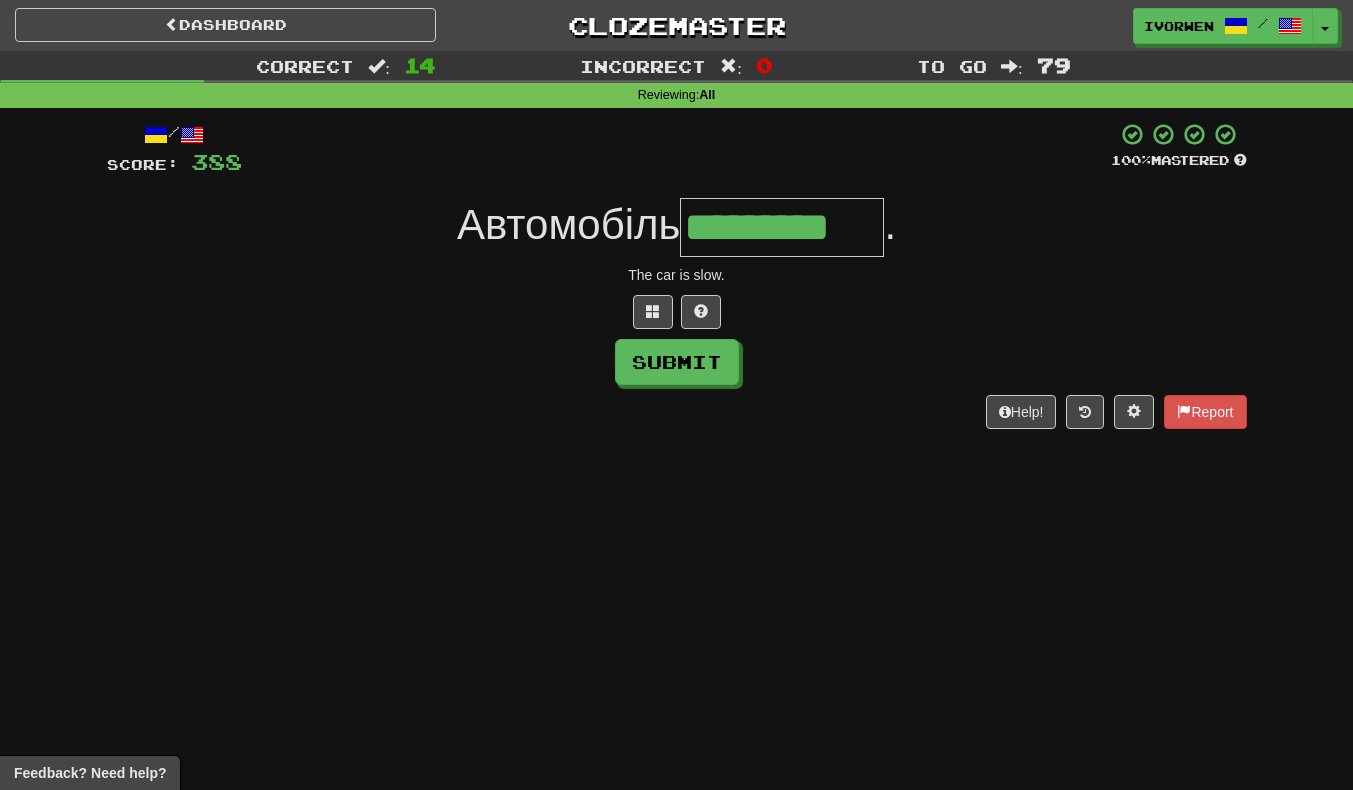 type on "*********" 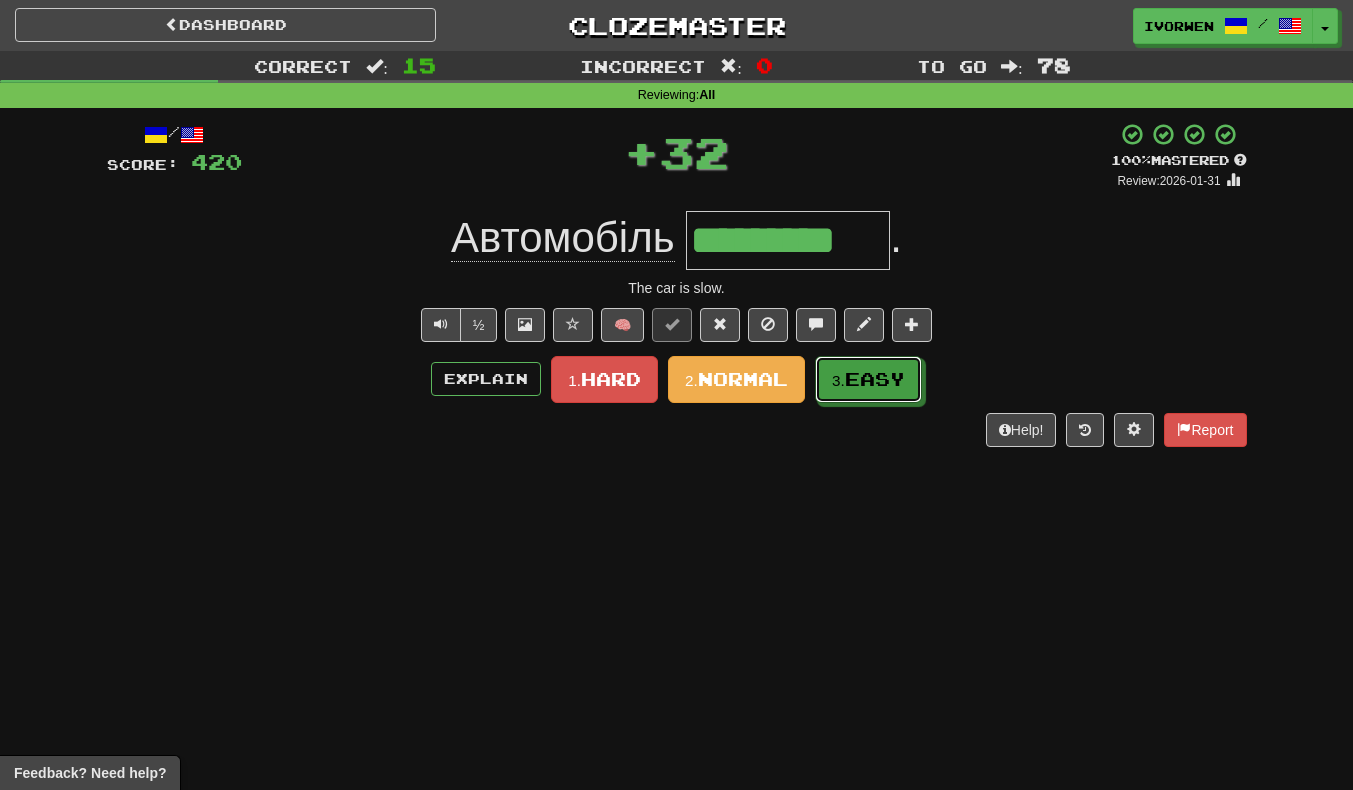 click on "3.  Easy" at bounding box center [868, 379] 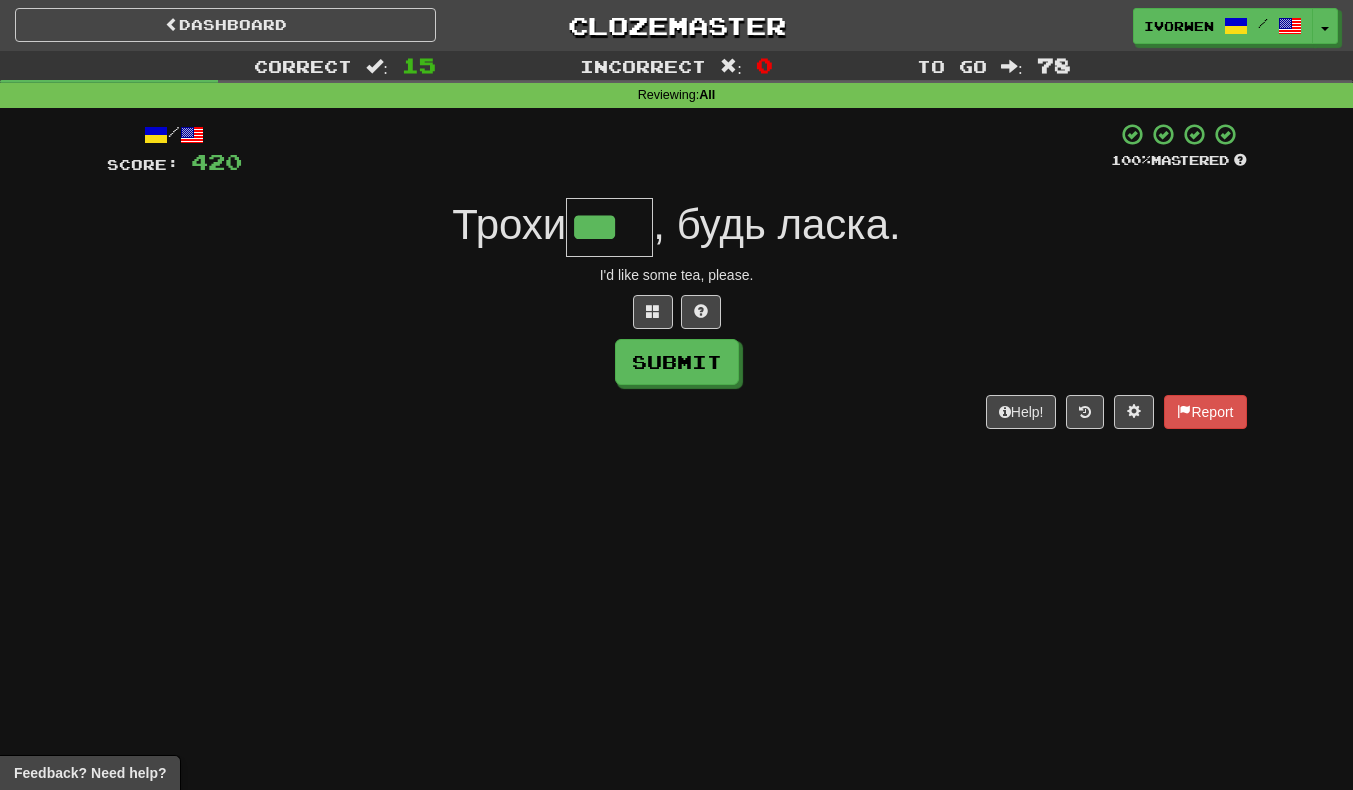 type on "***" 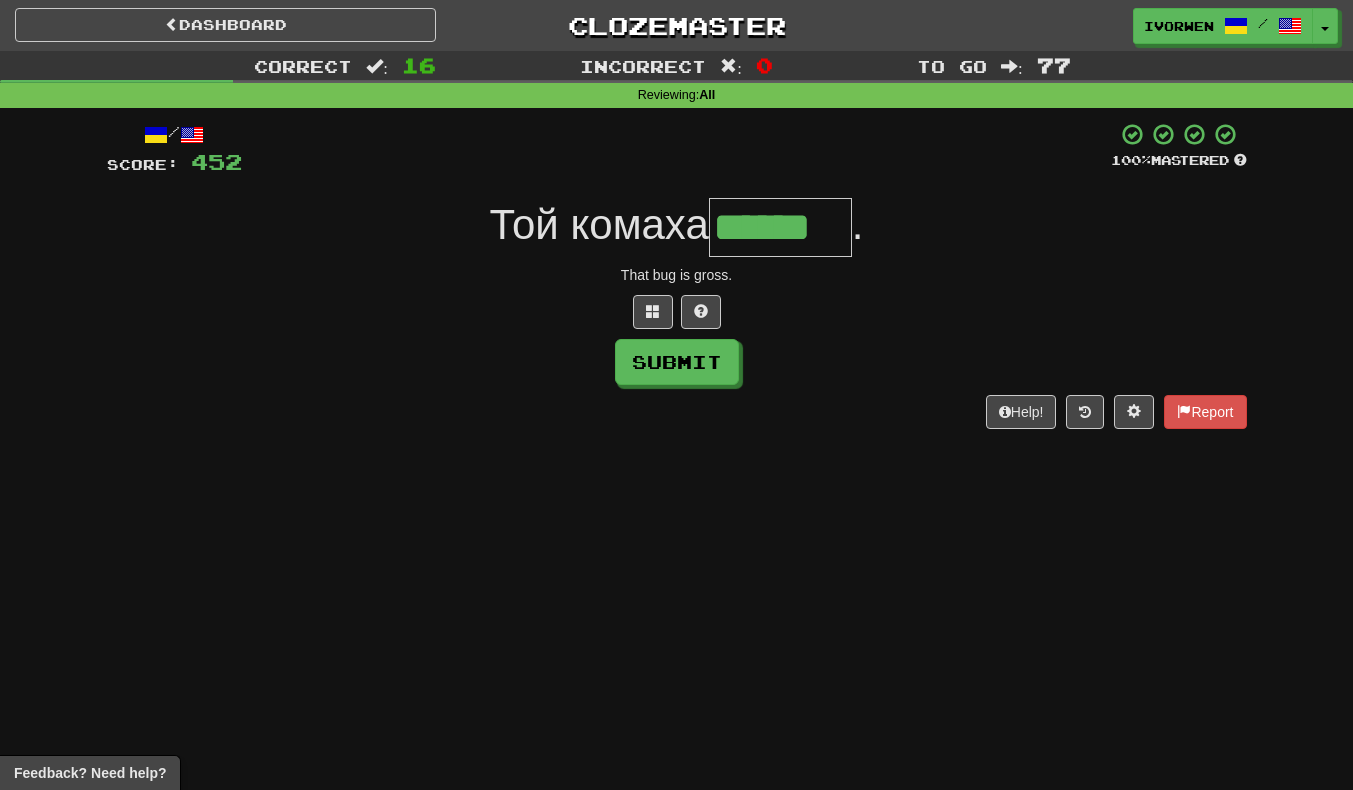scroll, scrollTop: 0, scrollLeft: 7, axis: horizontal 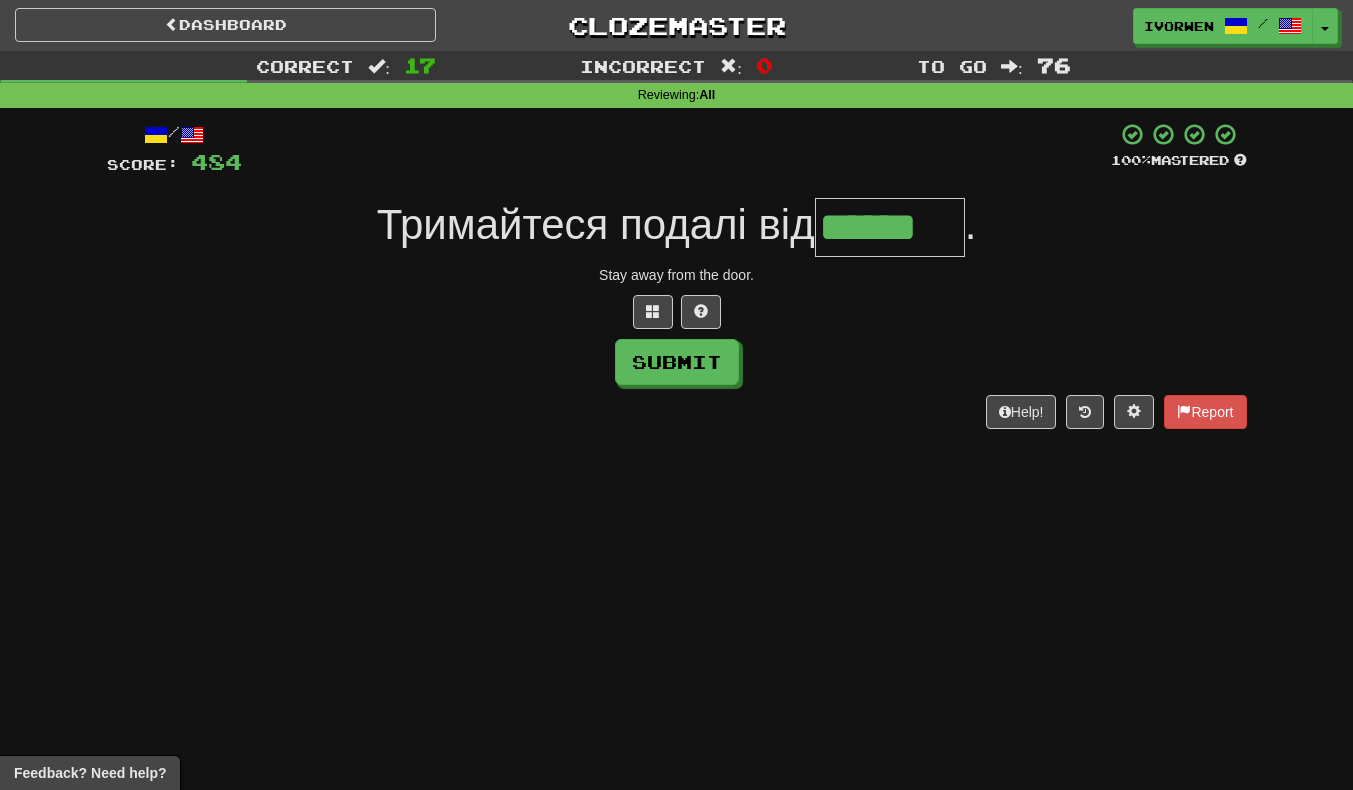 type on "******" 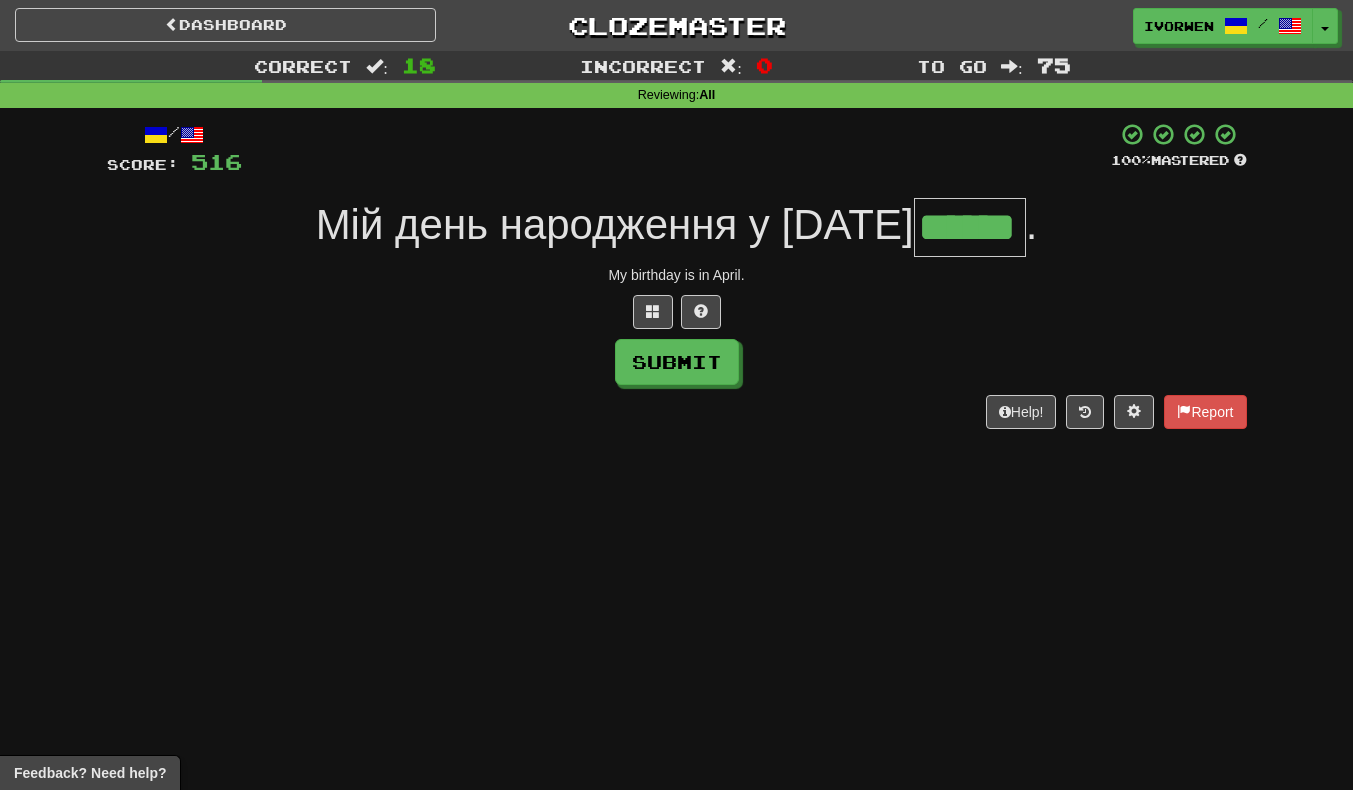 scroll, scrollTop: 0, scrollLeft: 4, axis: horizontal 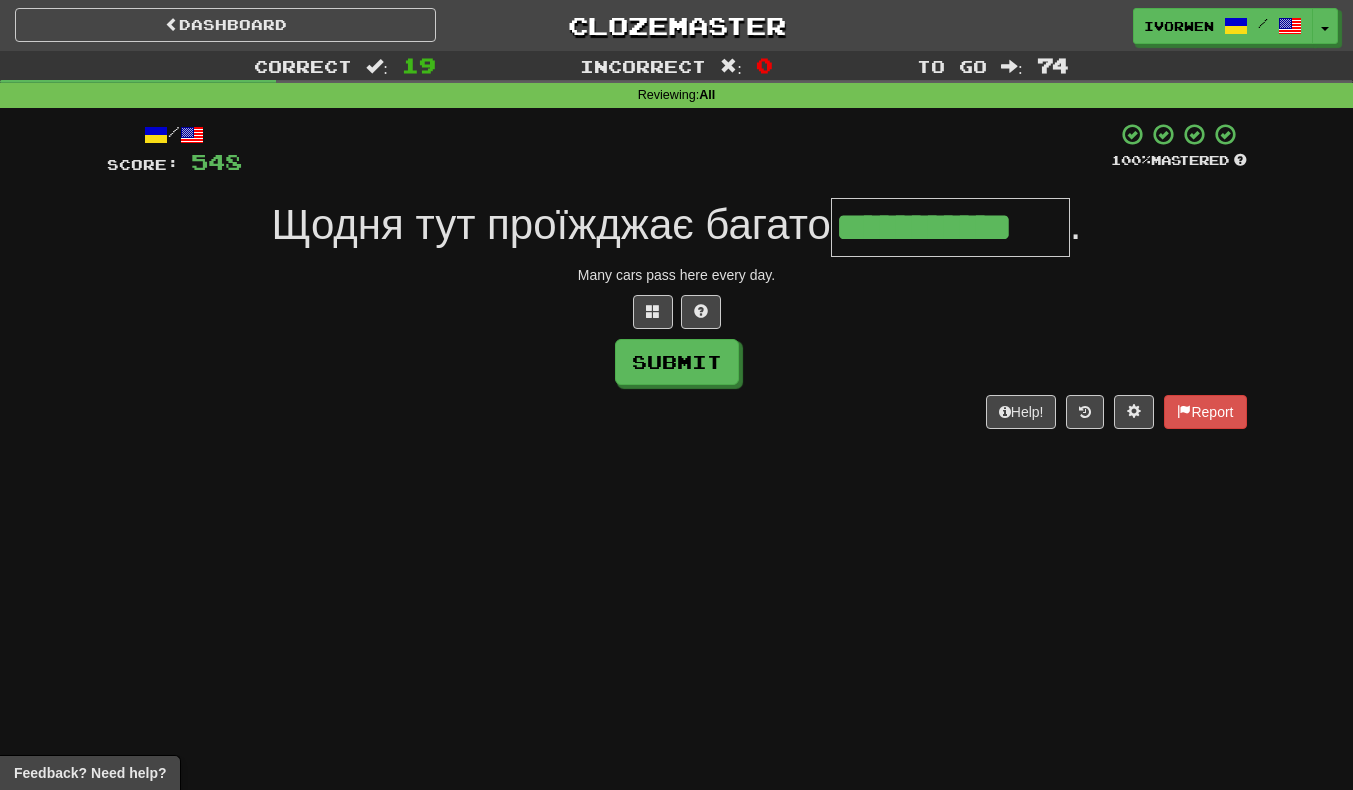 type on "**********" 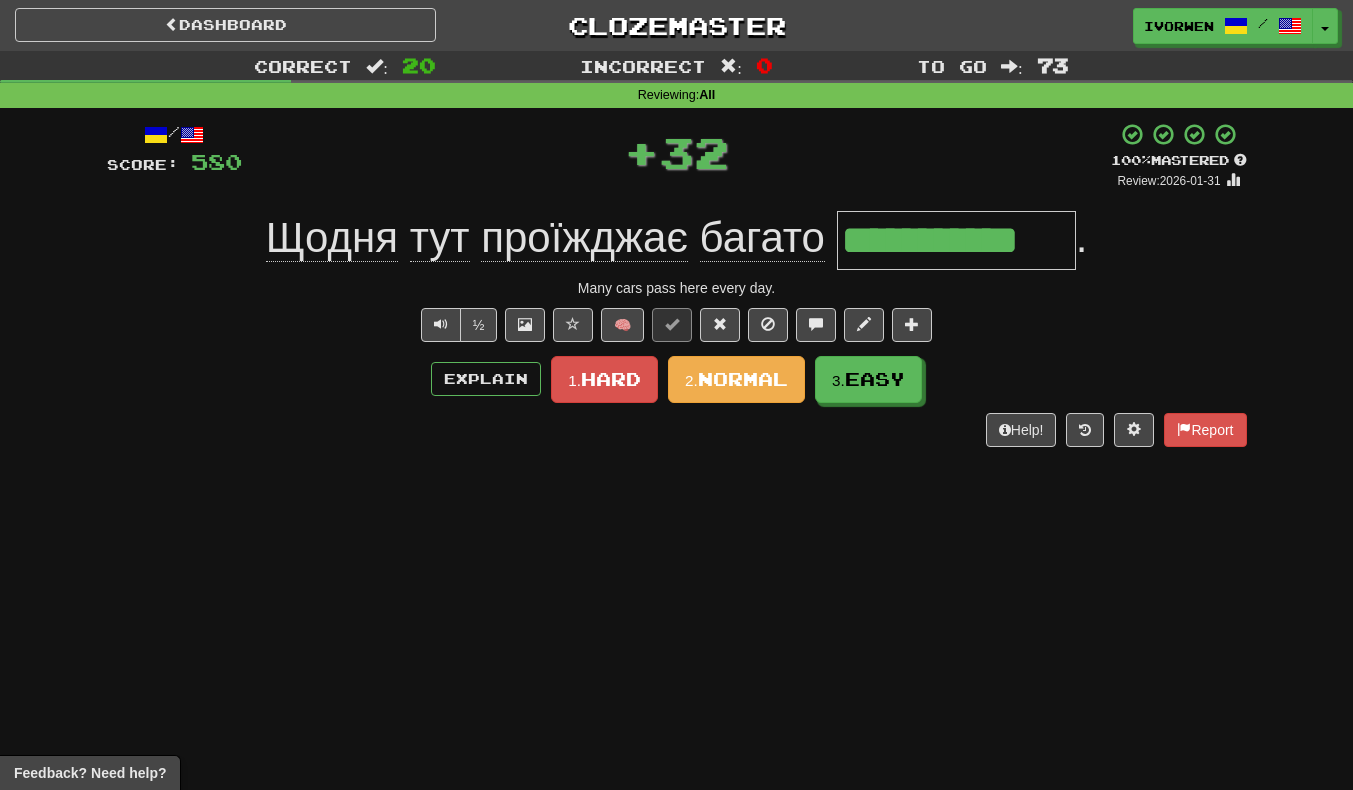scroll, scrollTop: 0, scrollLeft: 0, axis: both 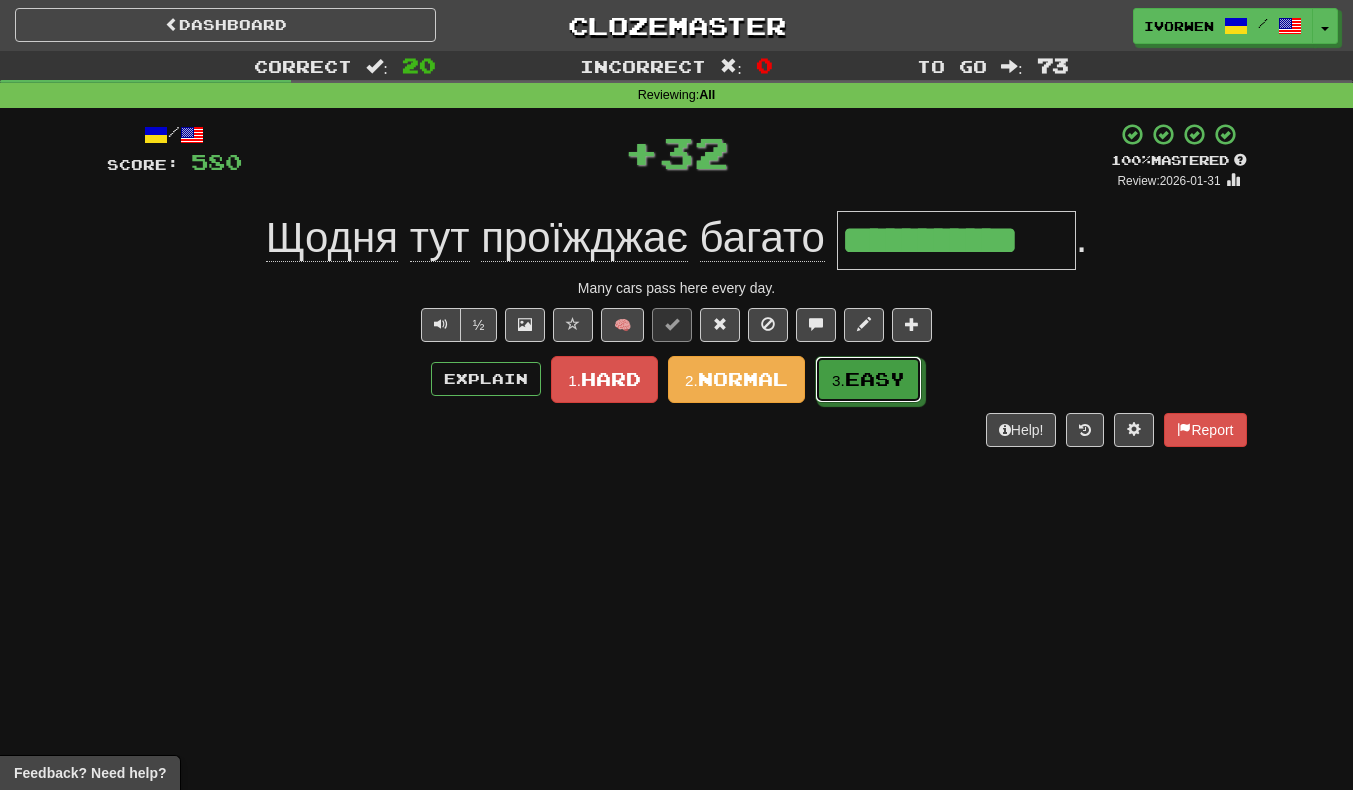 click on "3.  Easy" at bounding box center (868, 379) 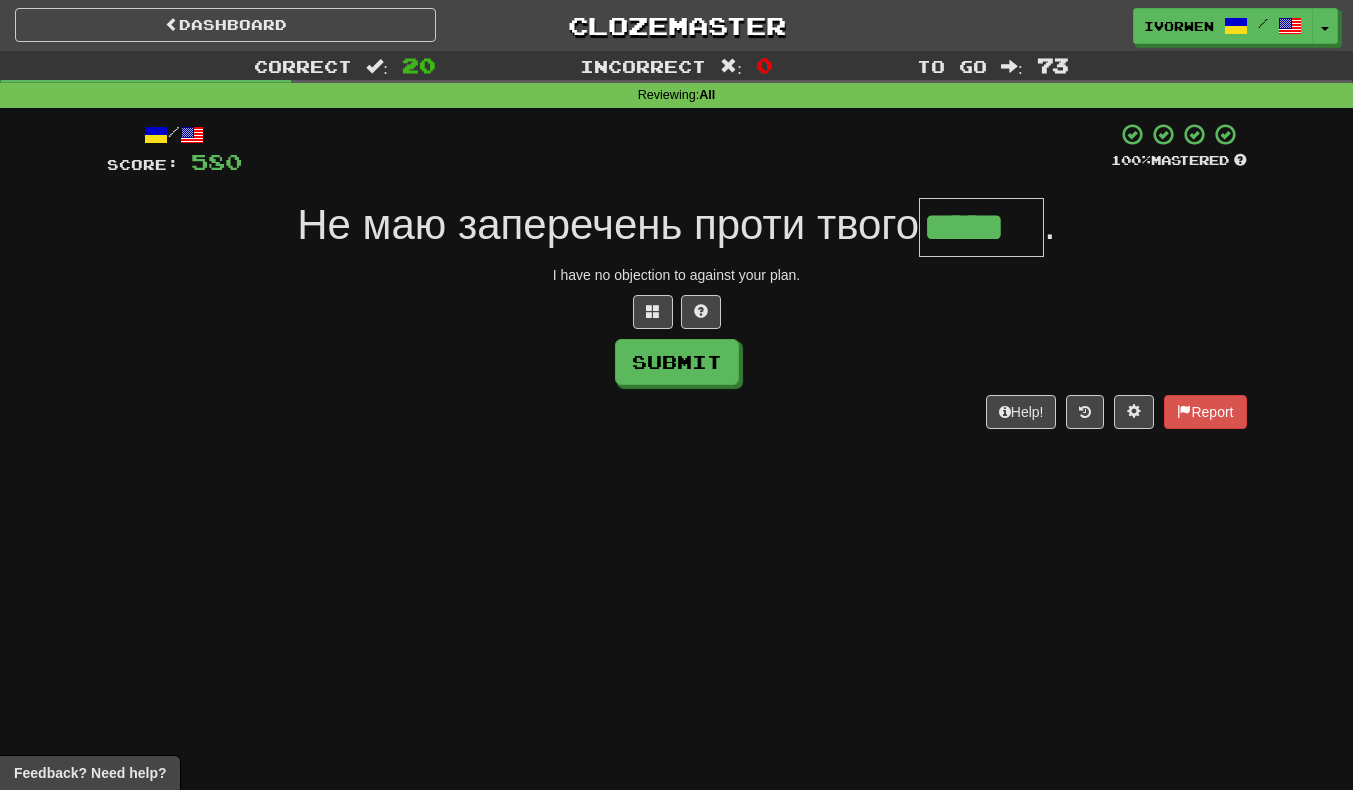 type on "*****" 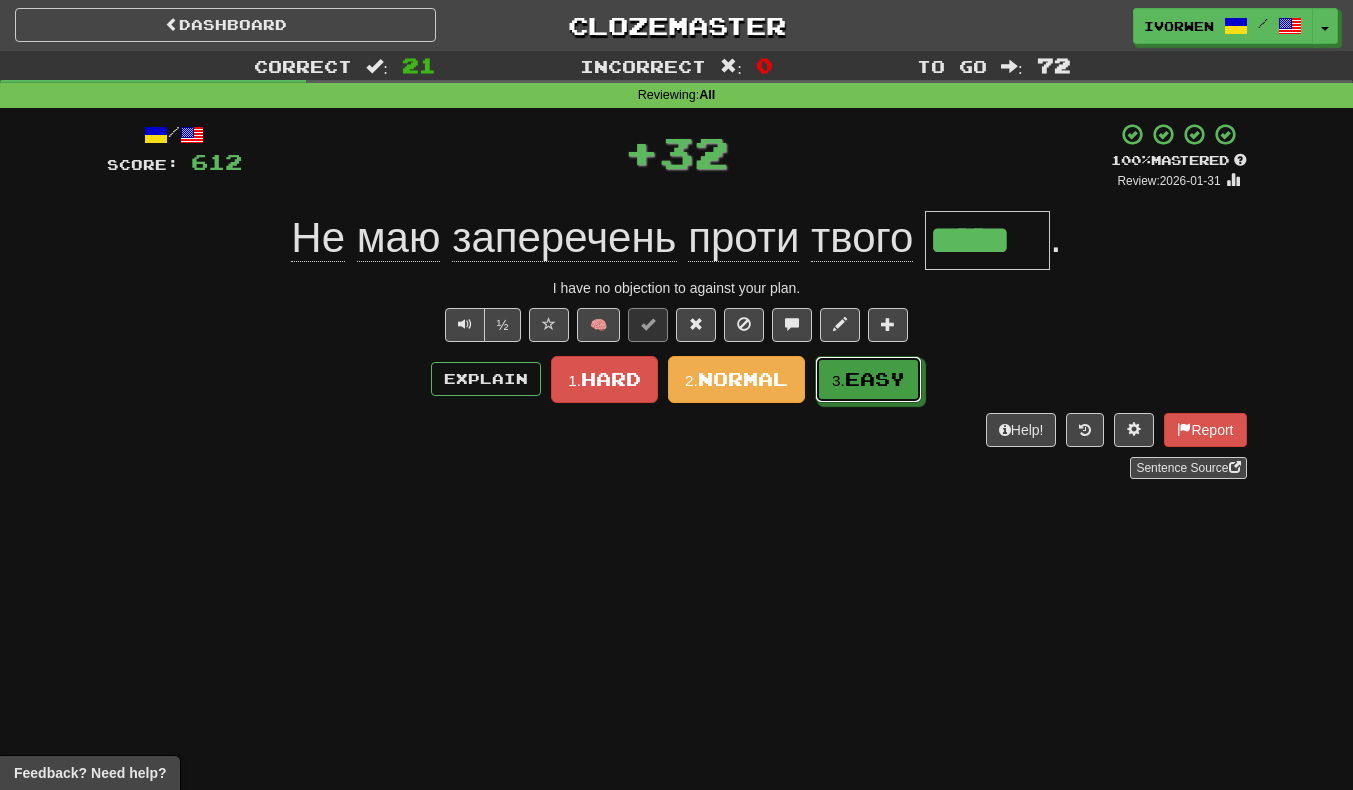 click on "3.  Easy" at bounding box center [868, 379] 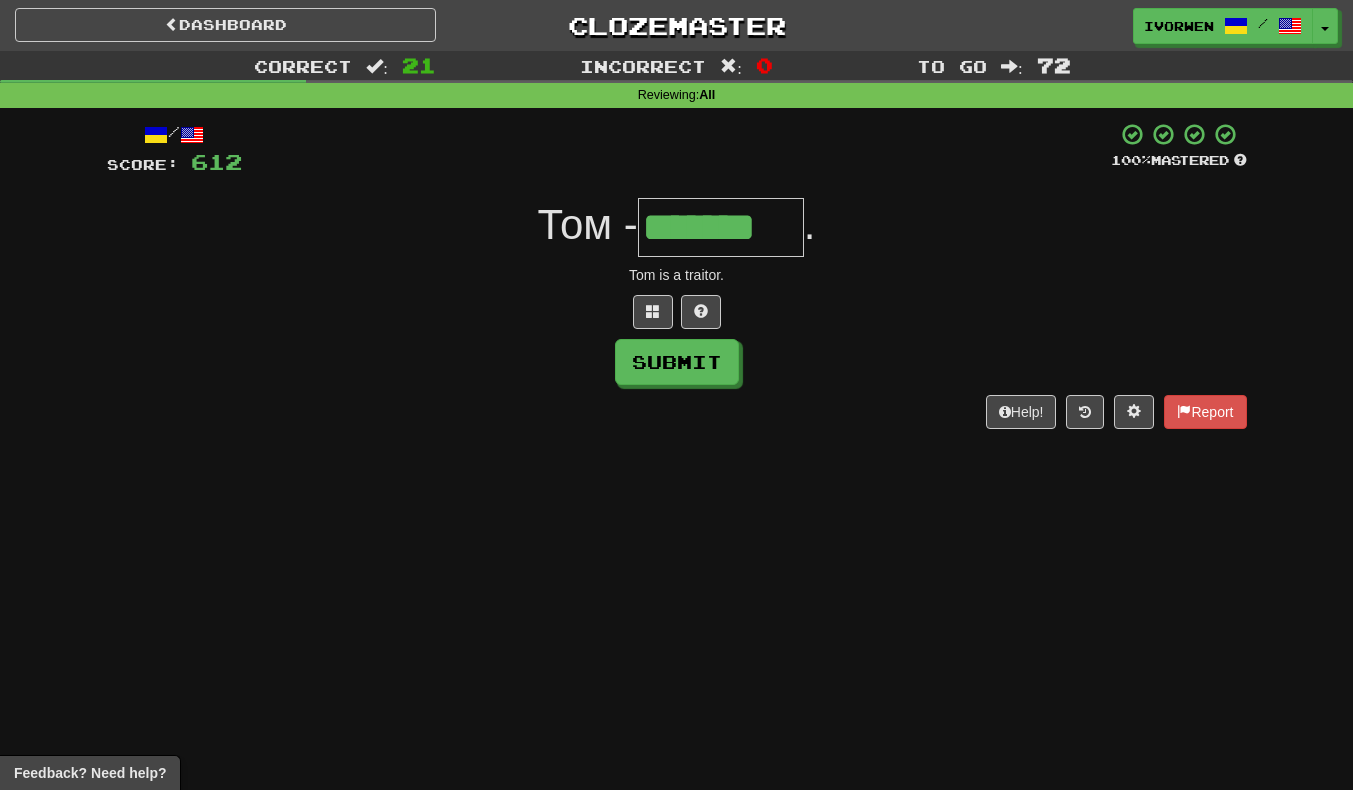 type on "*******" 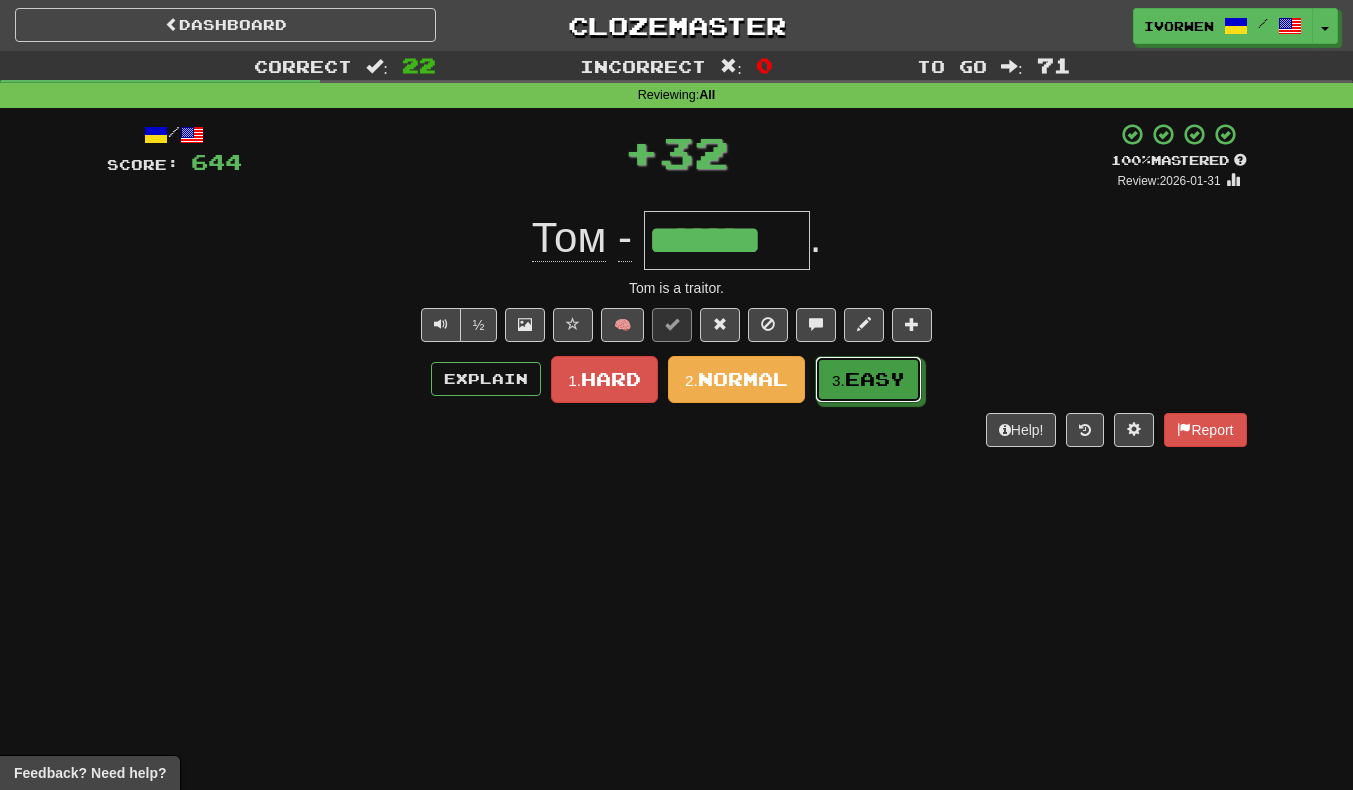 click on "Easy" at bounding box center (875, 379) 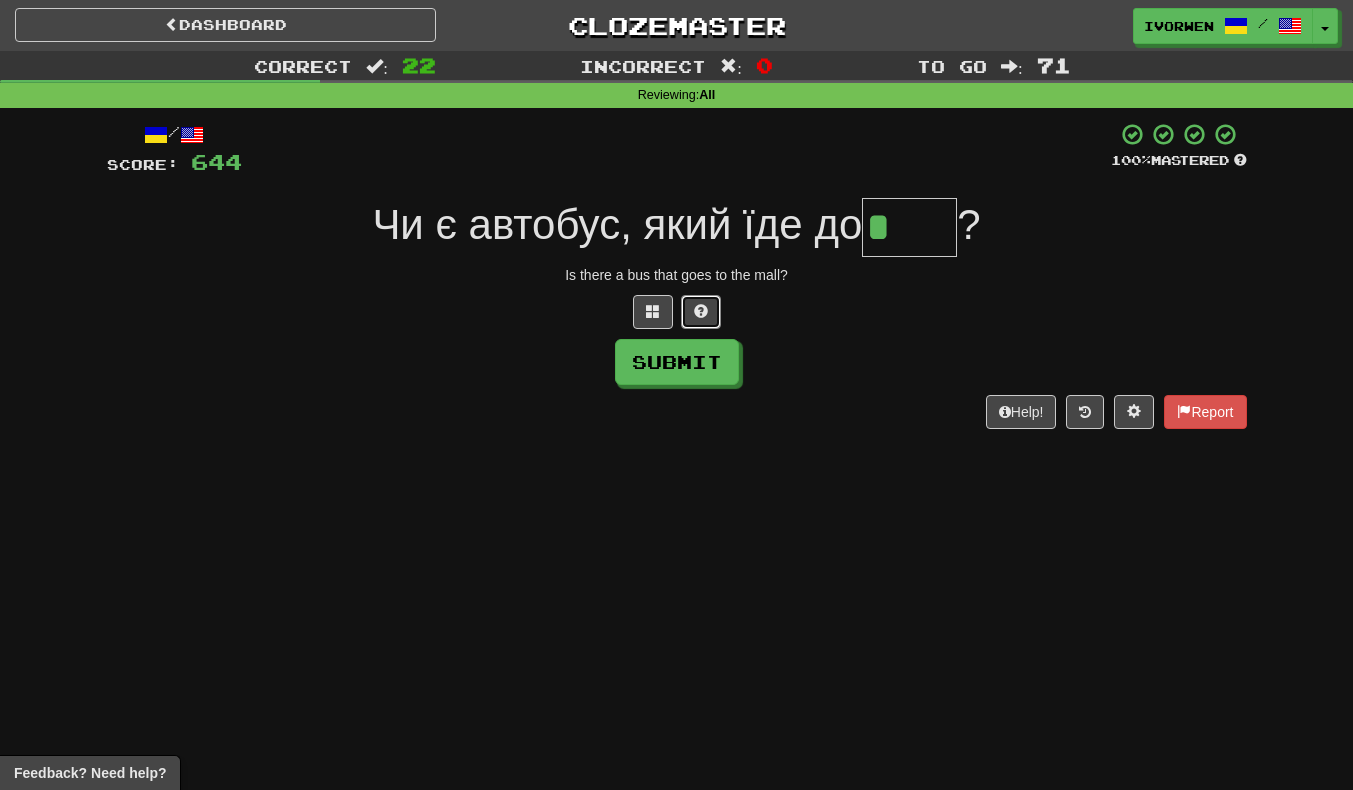 click at bounding box center (701, 312) 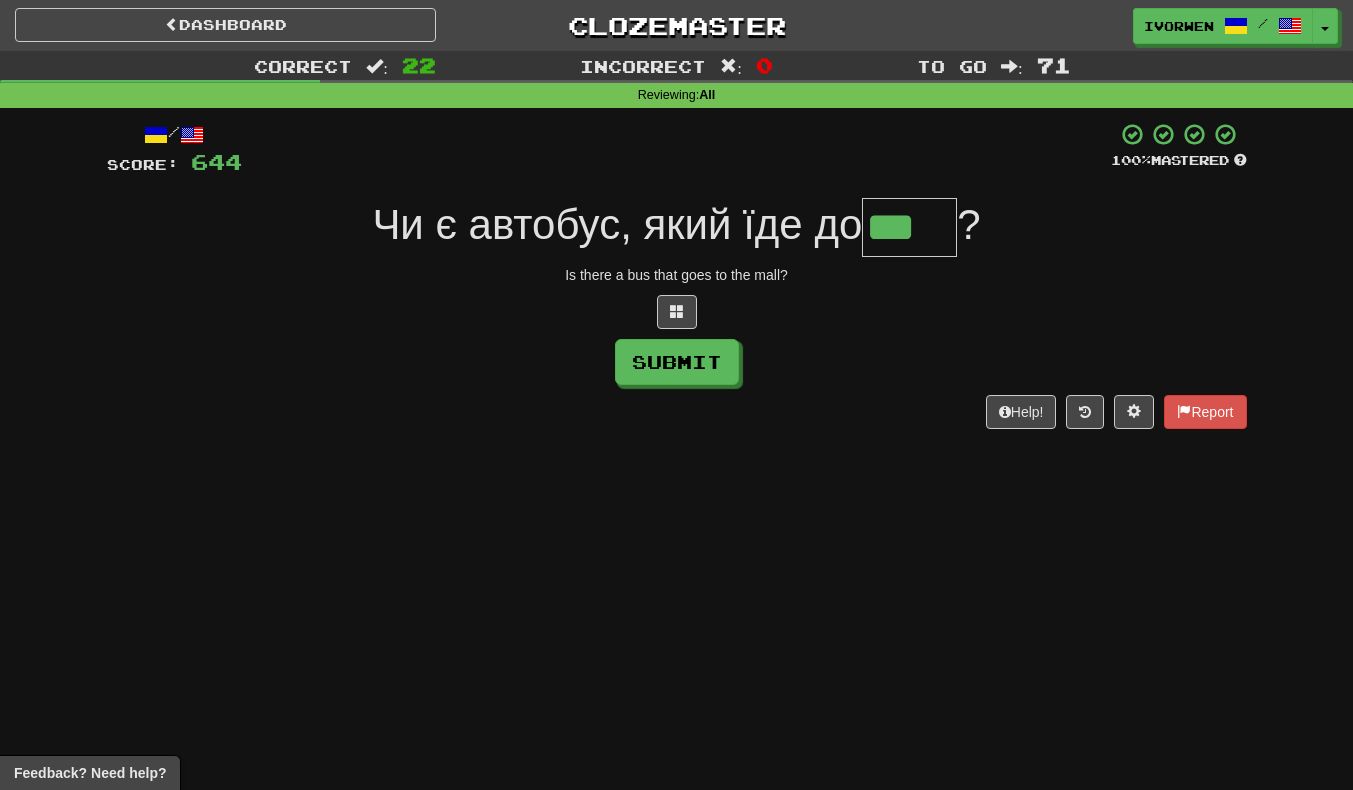 type on "***" 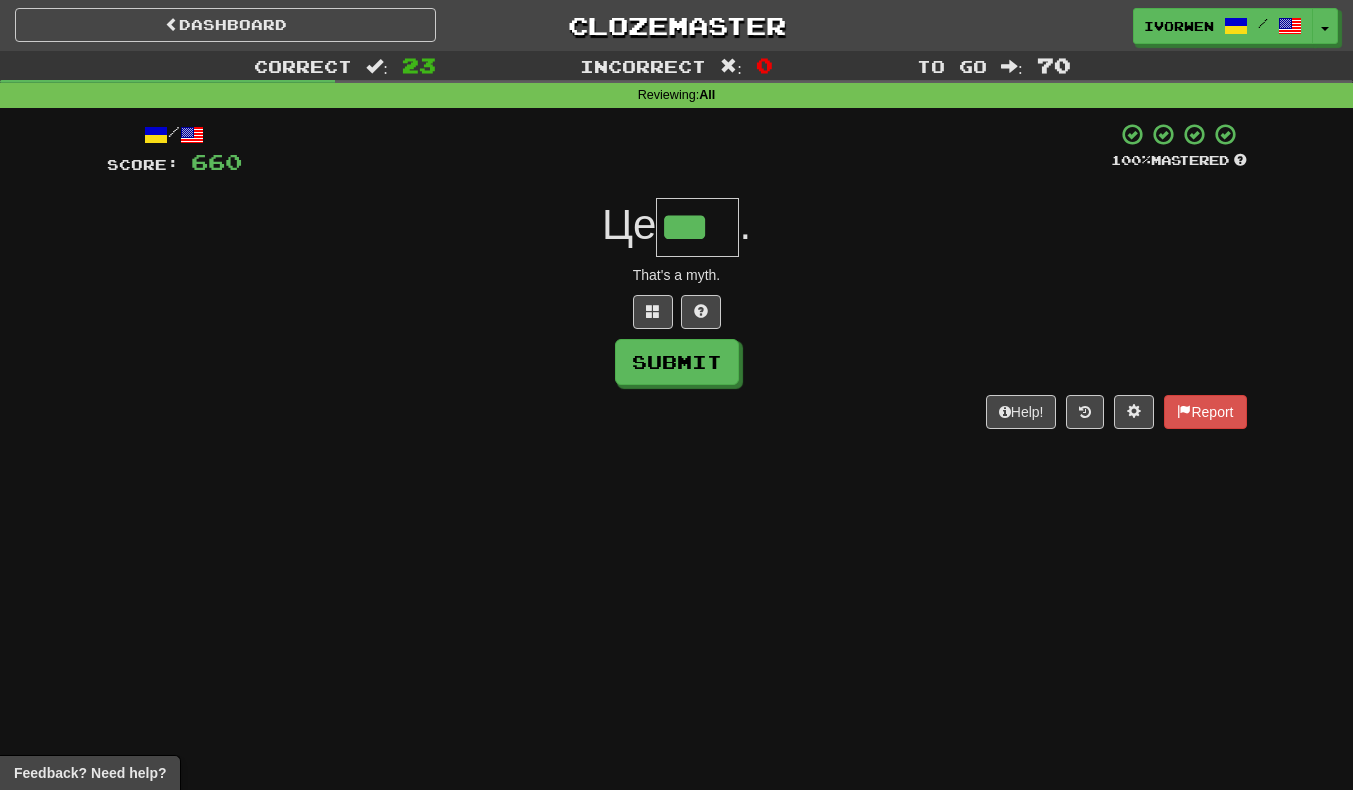 scroll, scrollTop: 0, scrollLeft: 4, axis: horizontal 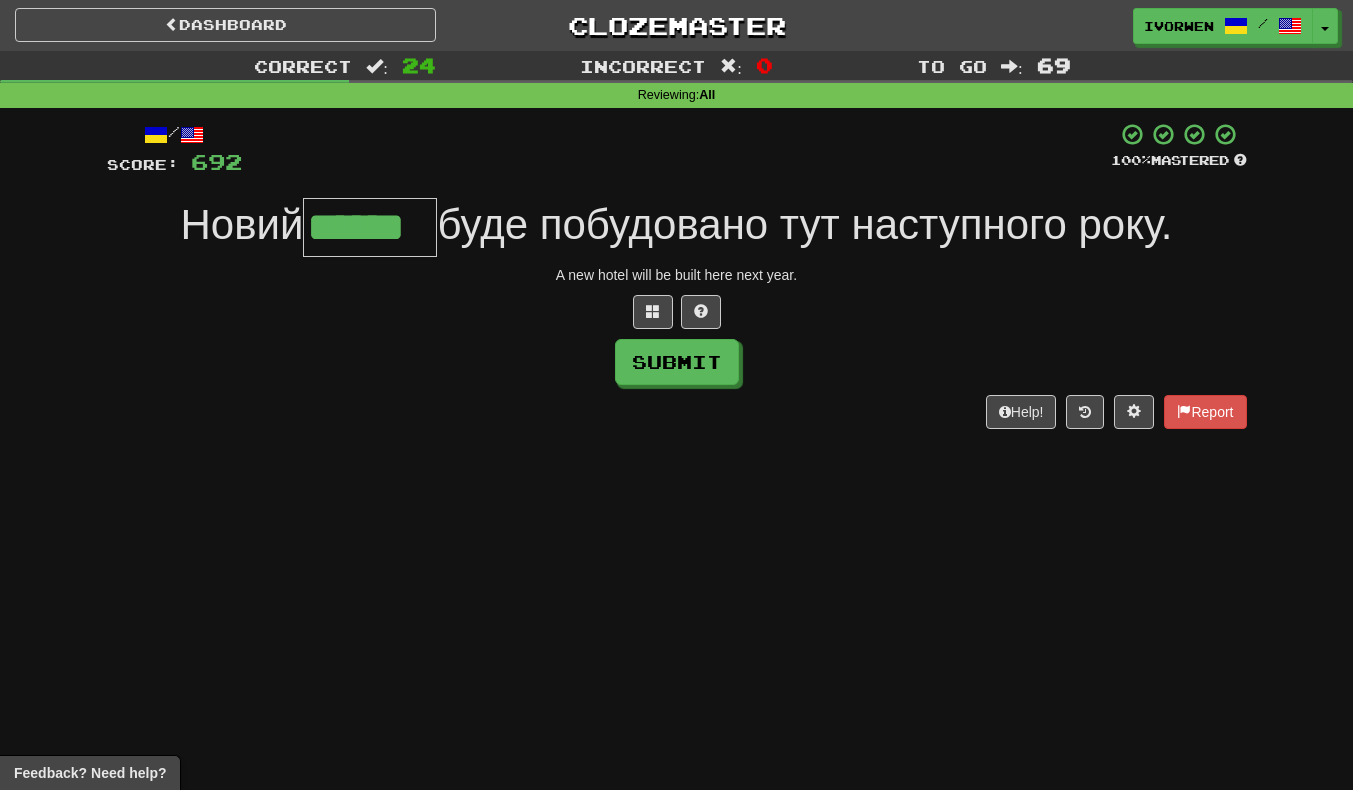 type on "******" 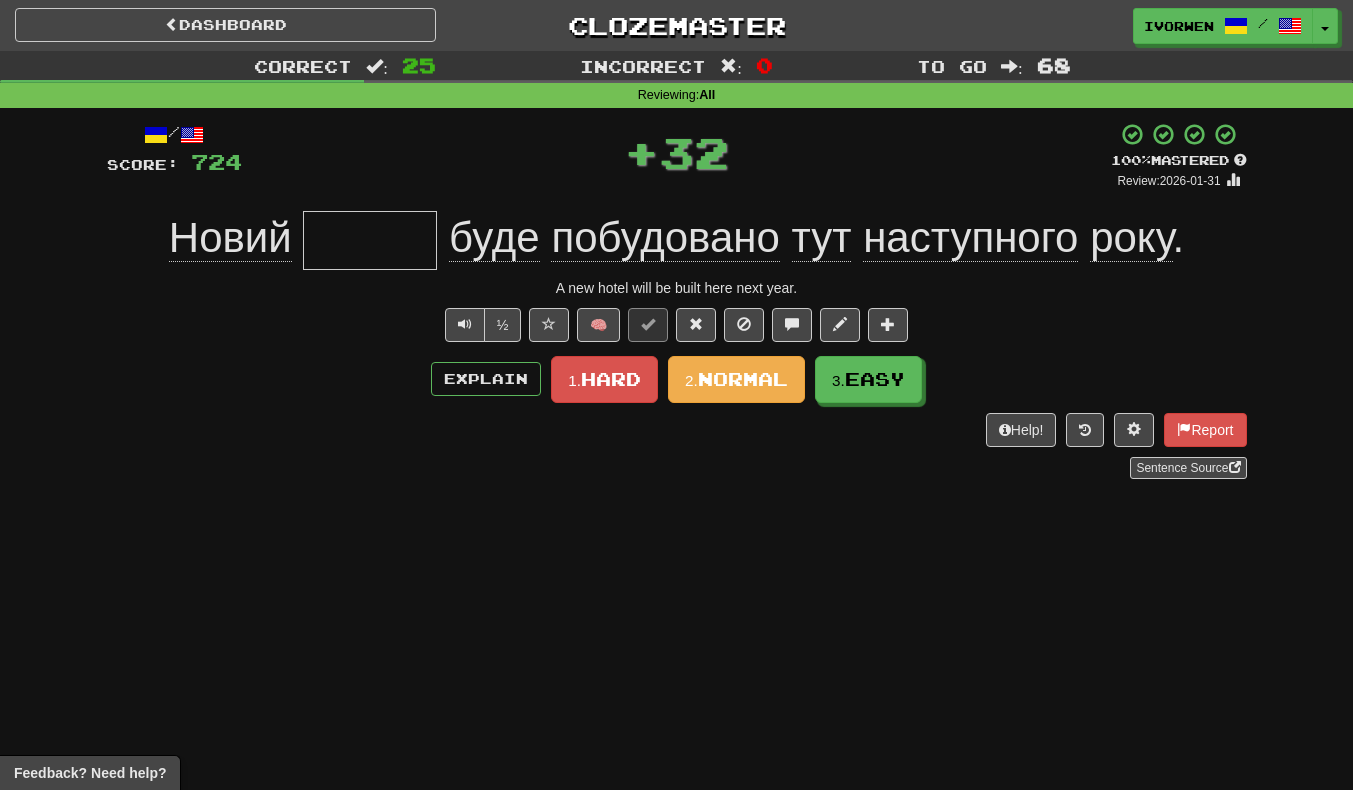 scroll, scrollTop: 0, scrollLeft: 0, axis: both 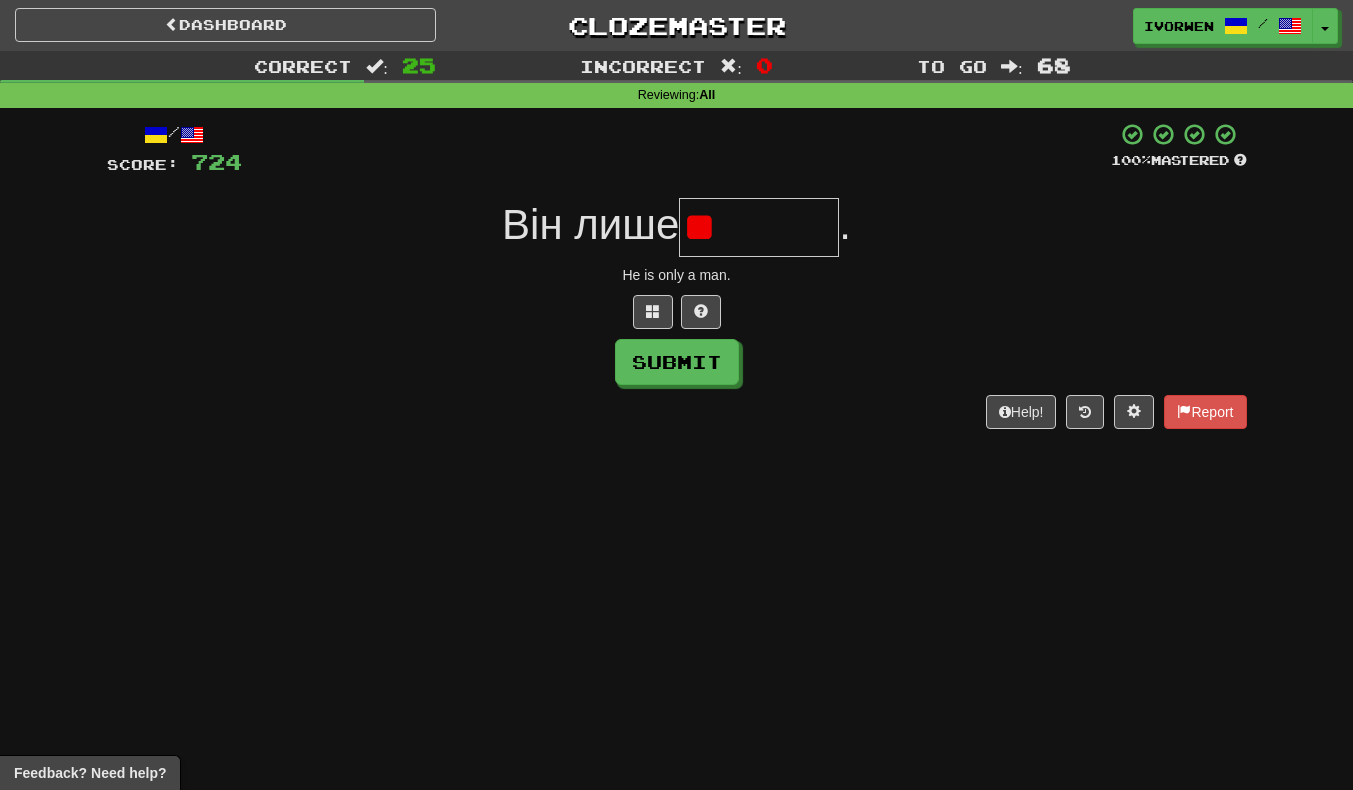 type on "*" 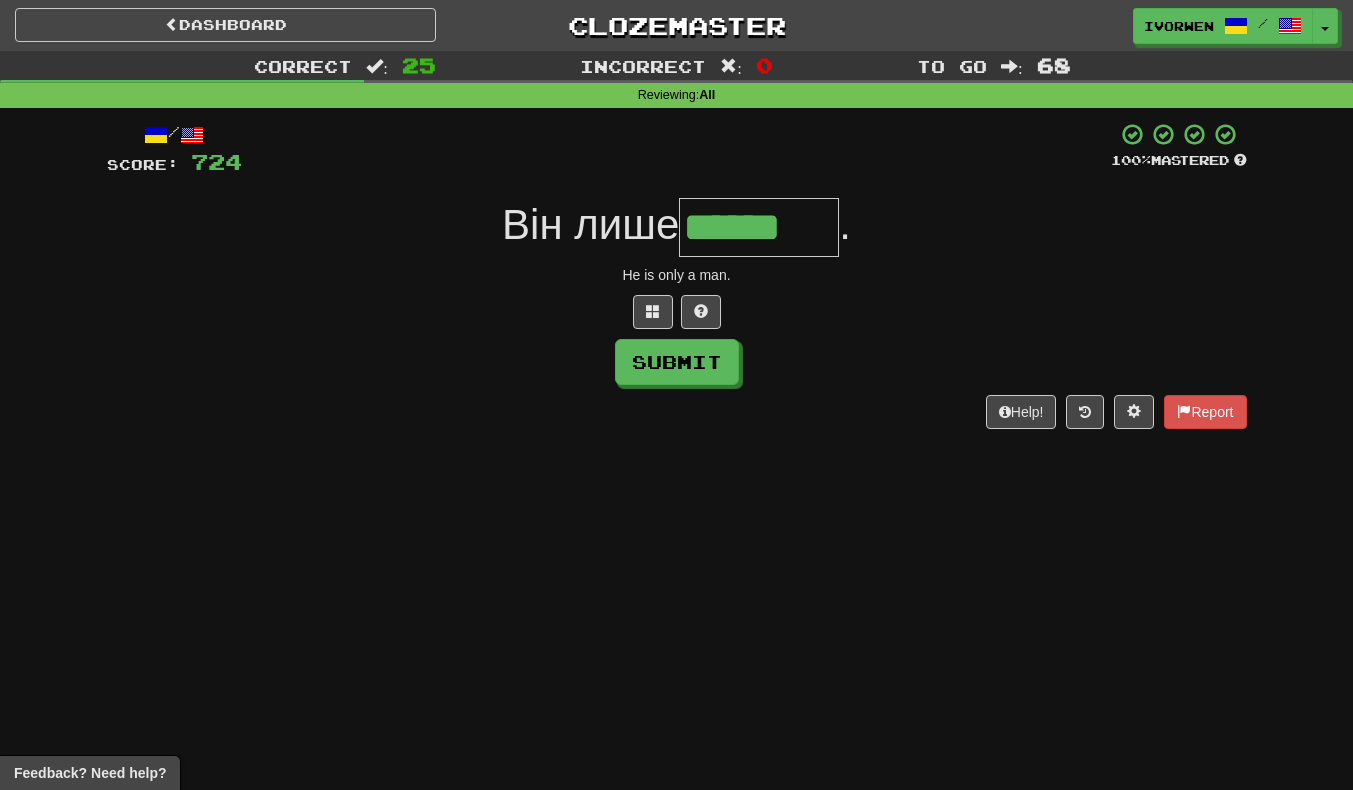 type on "******" 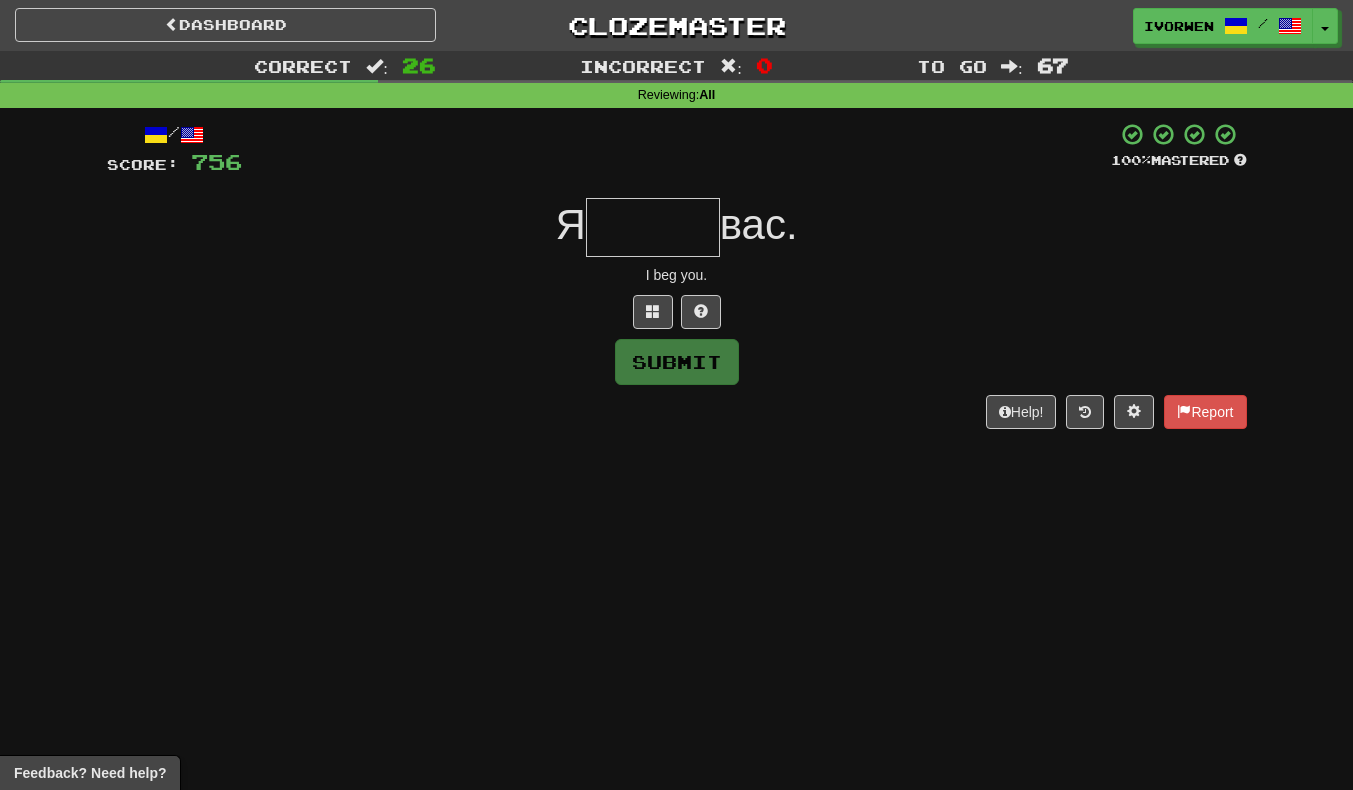 type on "*" 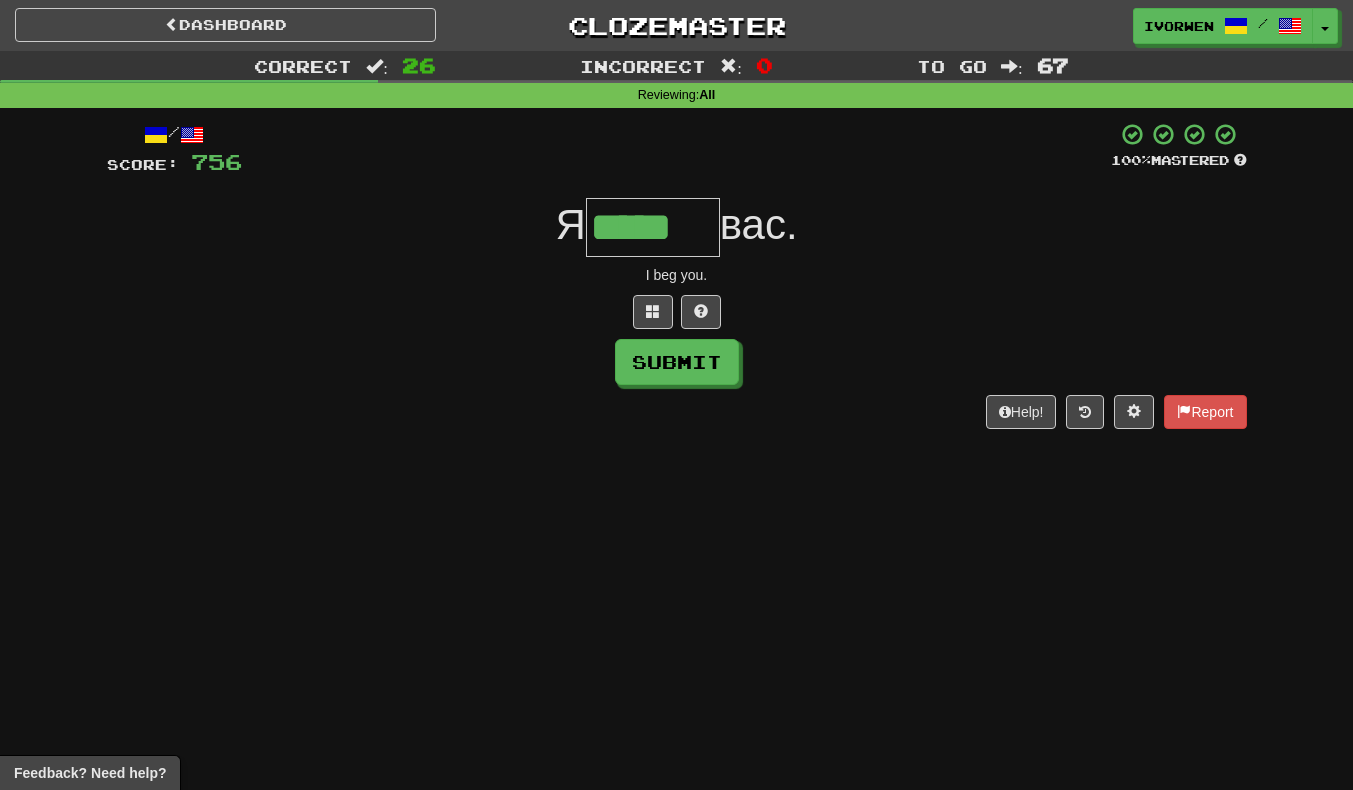 scroll, scrollTop: 0, scrollLeft: 5, axis: horizontal 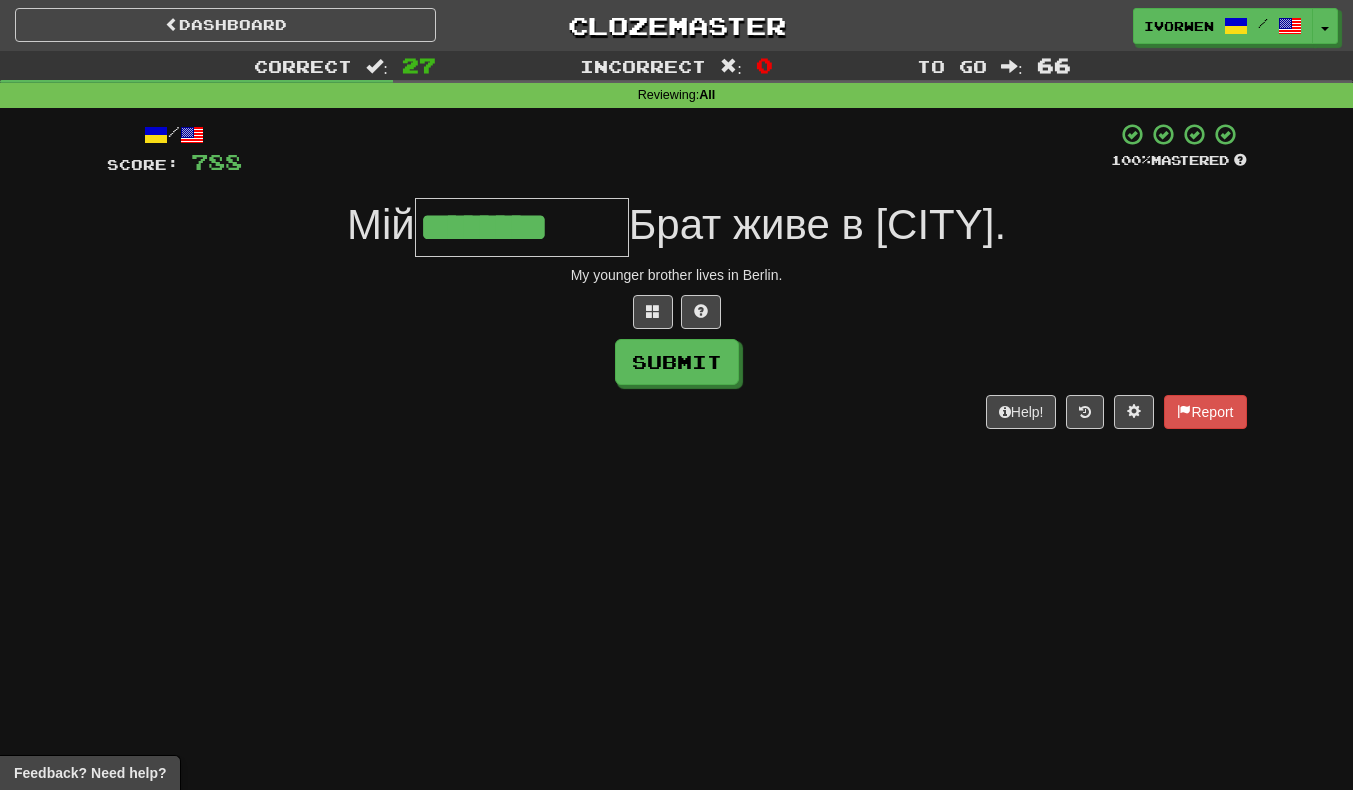 type on "********" 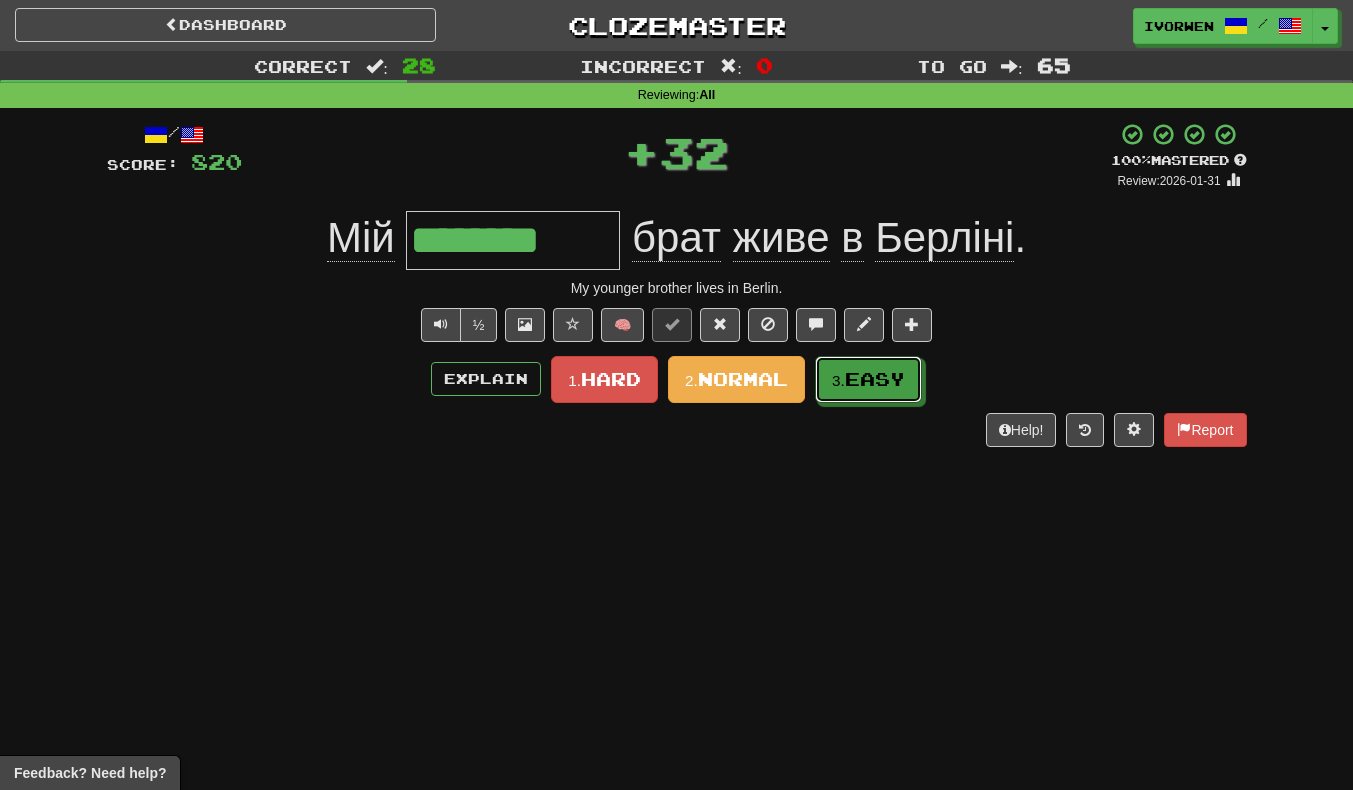 click on "3.  Easy" at bounding box center [868, 379] 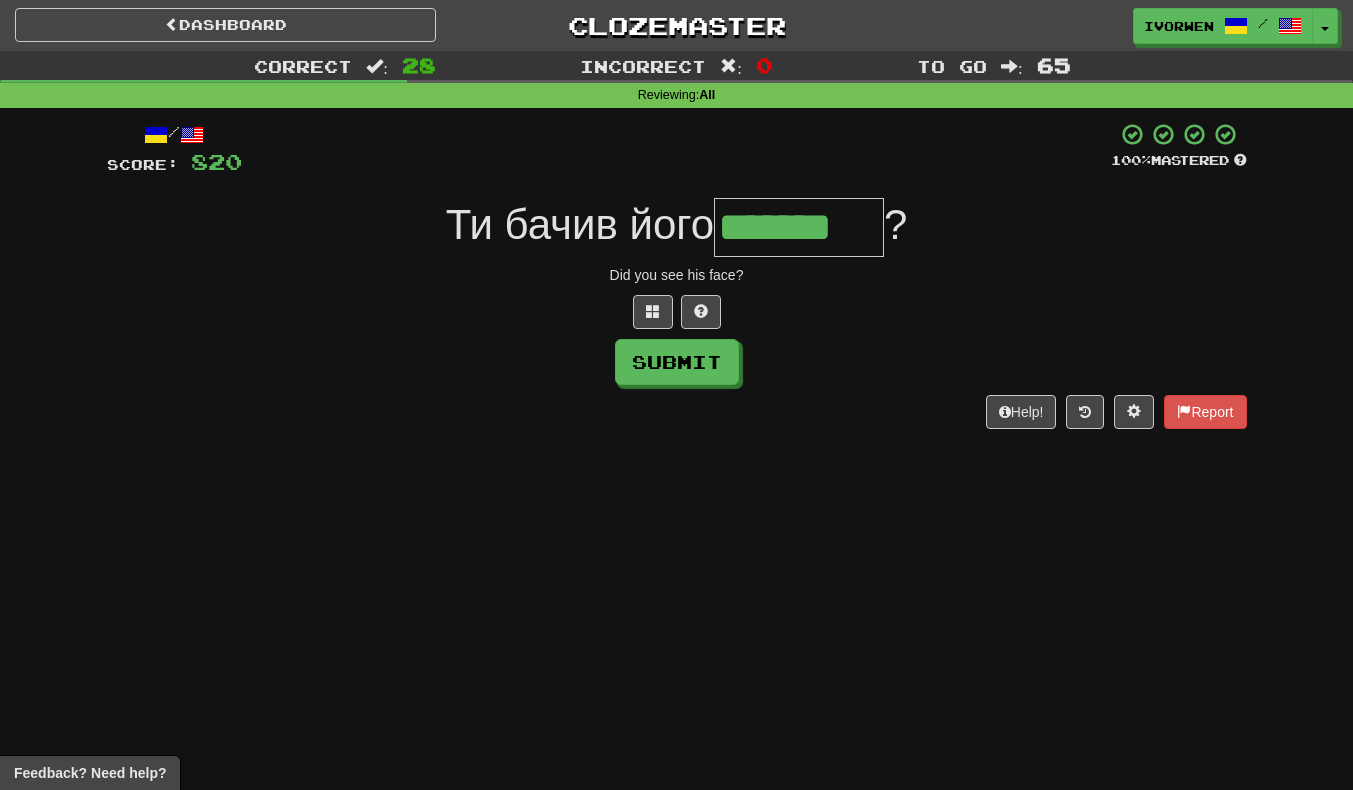 type on "*******" 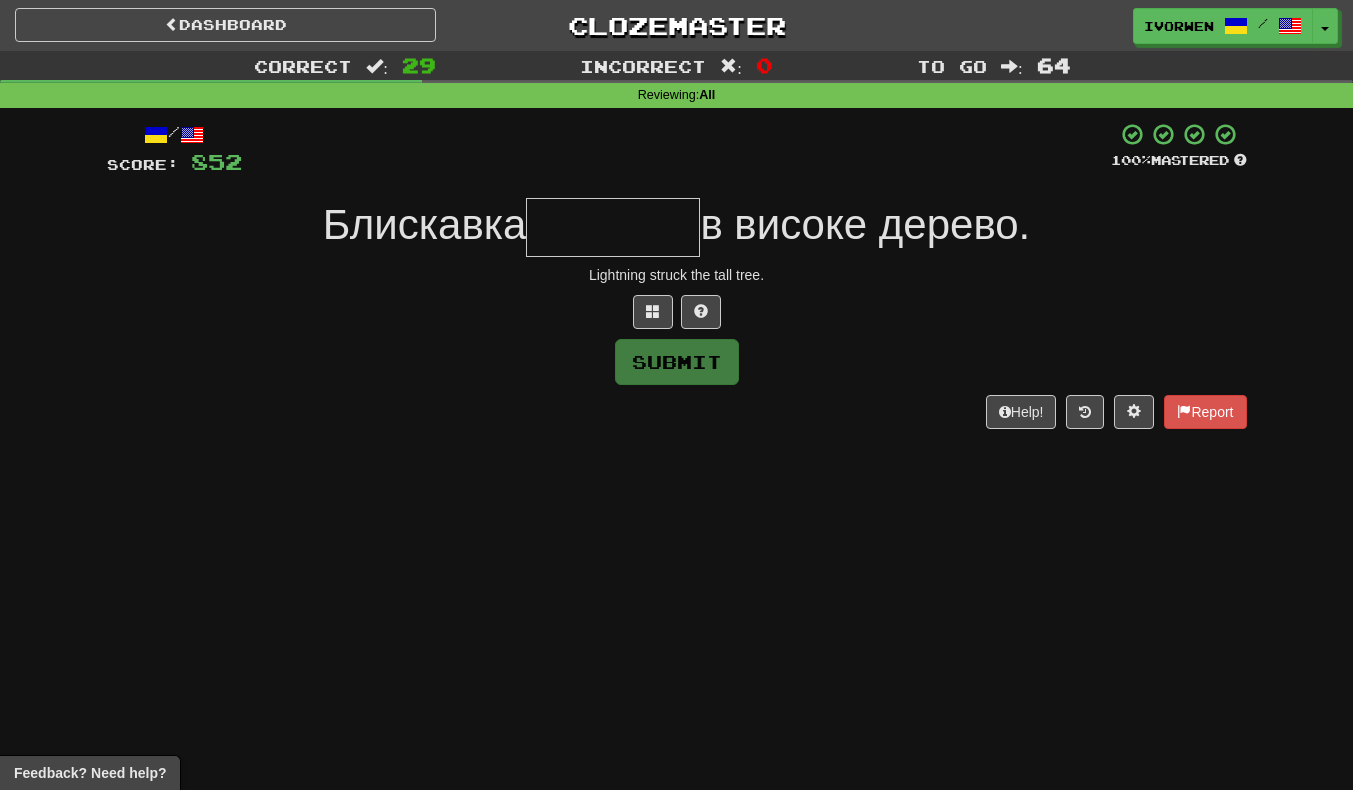 type on "*" 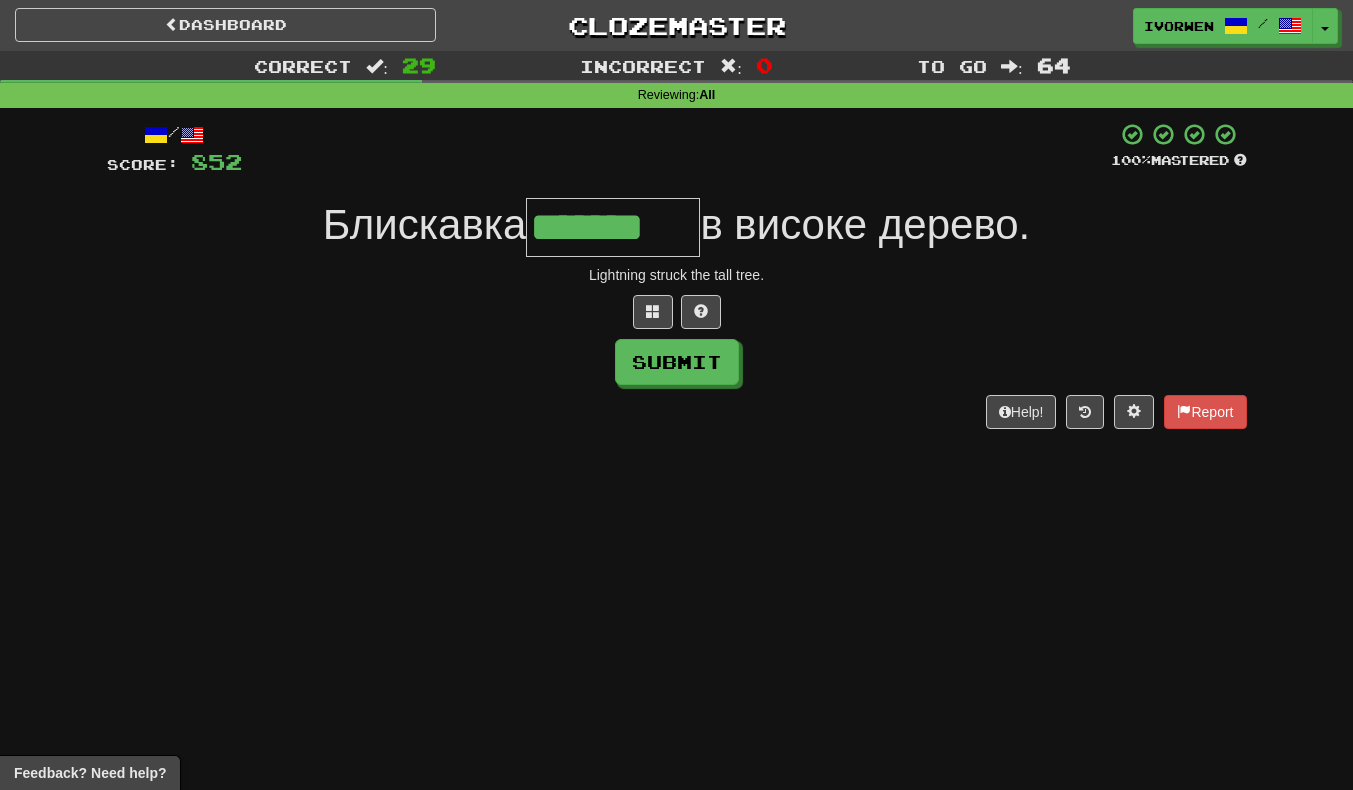 scroll, scrollTop: 0, scrollLeft: 4, axis: horizontal 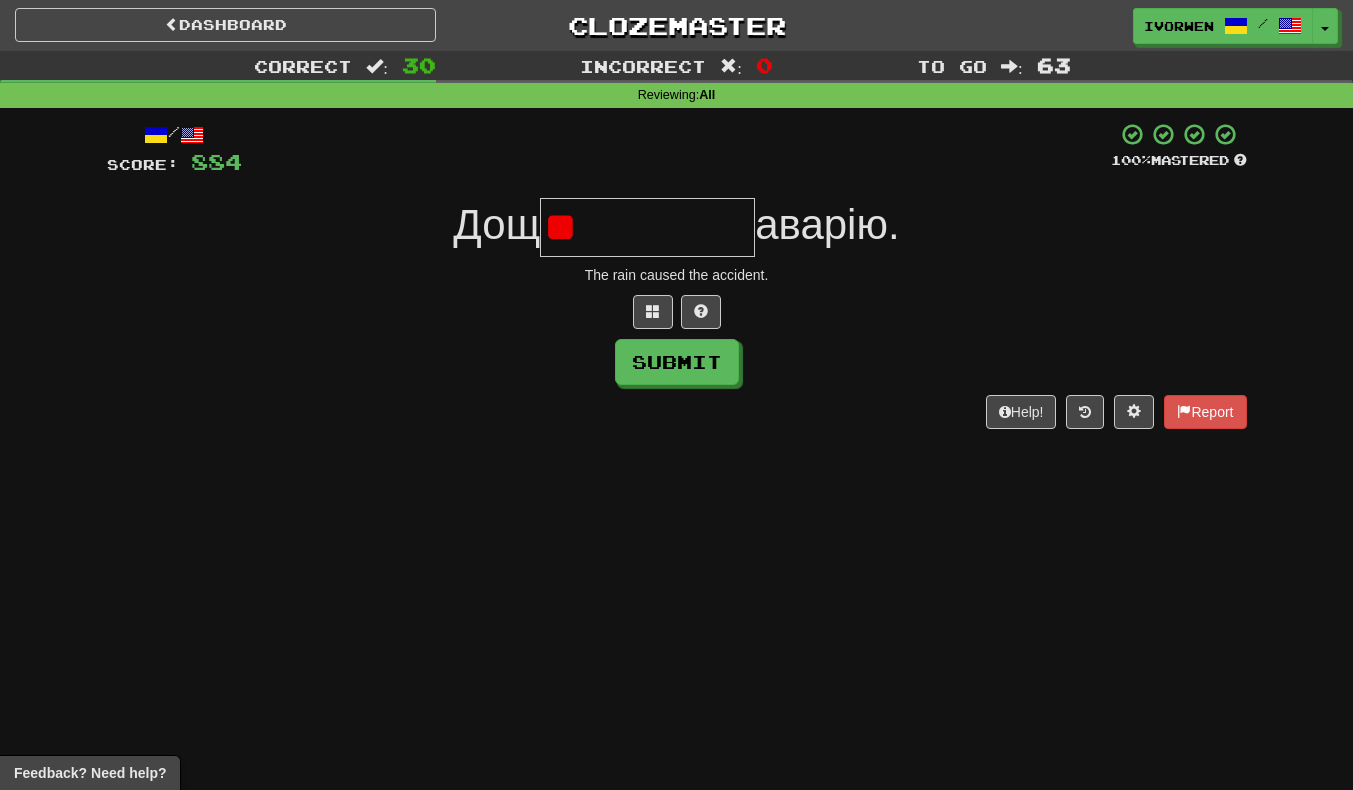 type on "*" 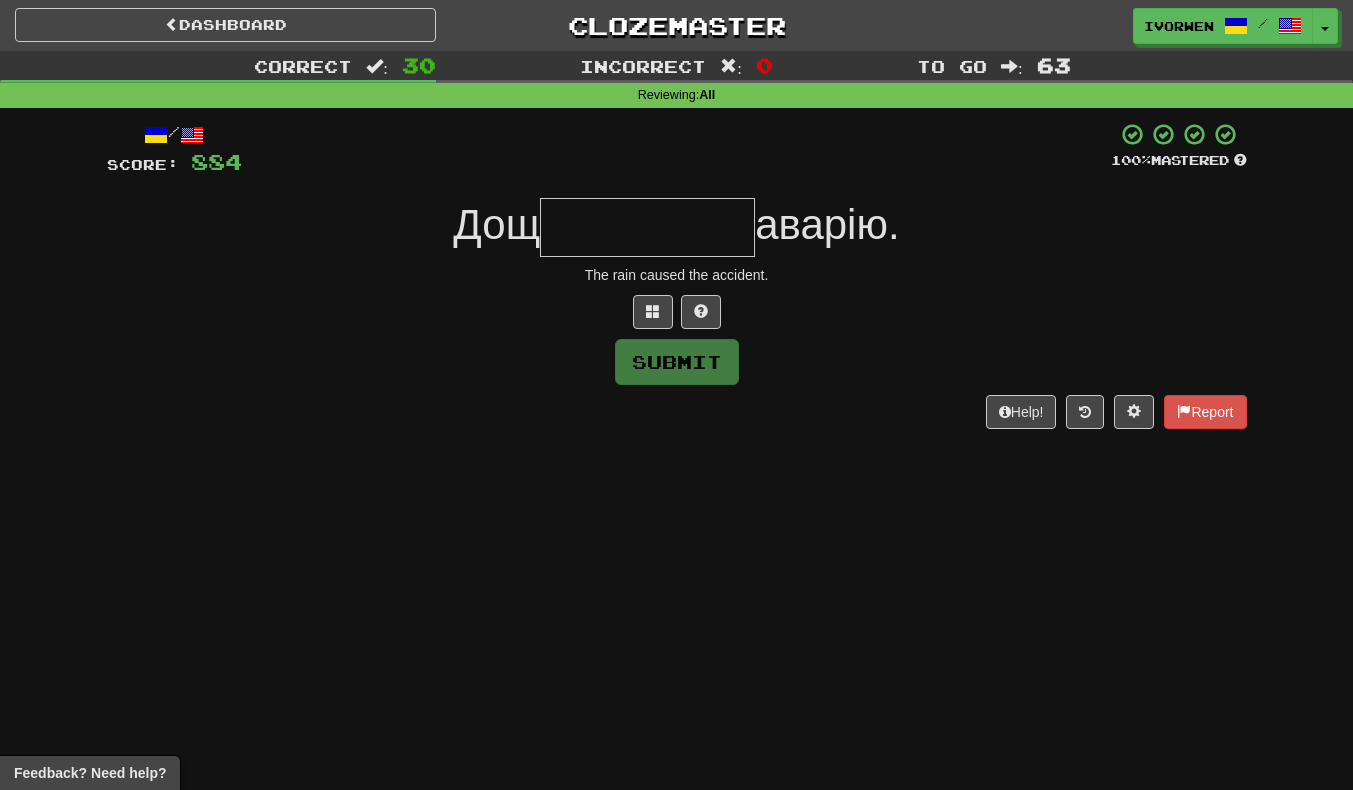 type on "*" 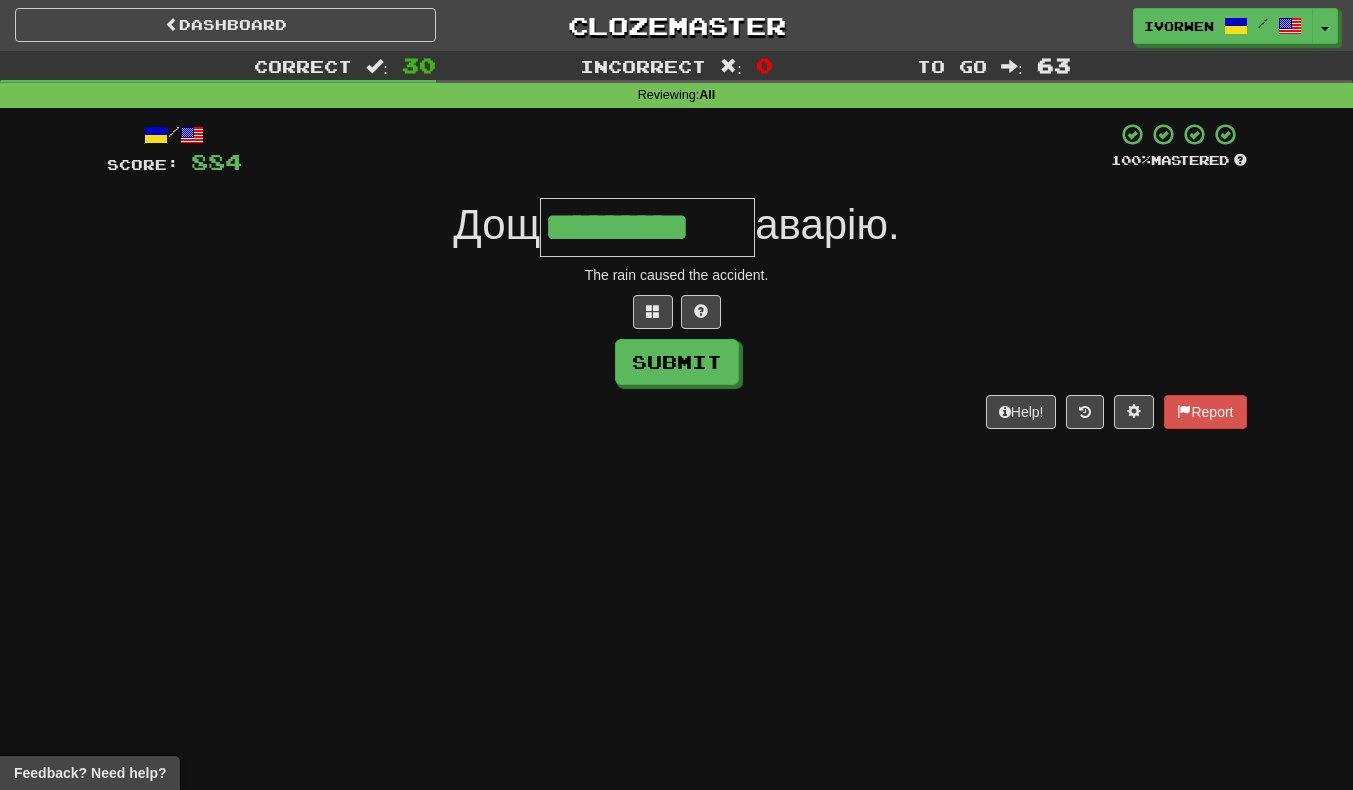 scroll, scrollTop: 0, scrollLeft: 7, axis: horizontal 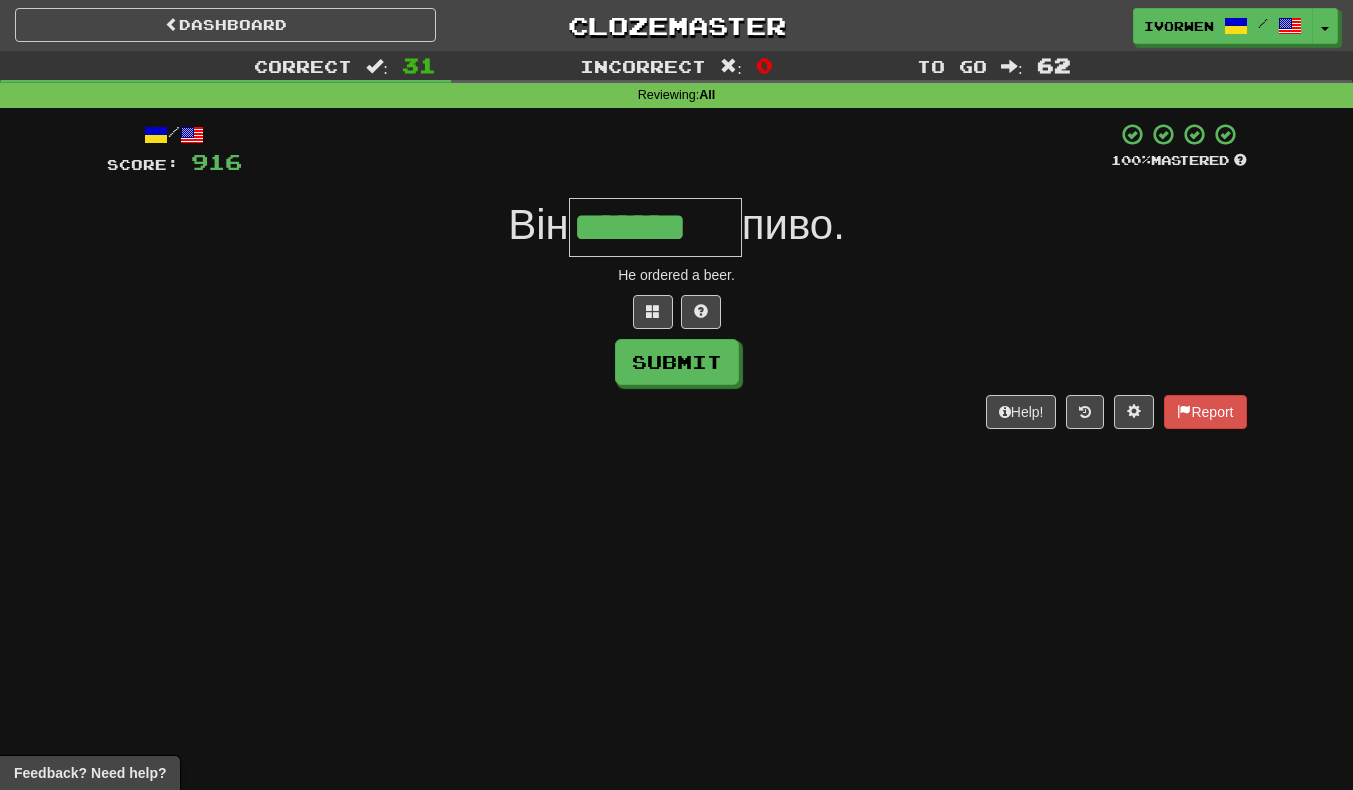 type on "*******" 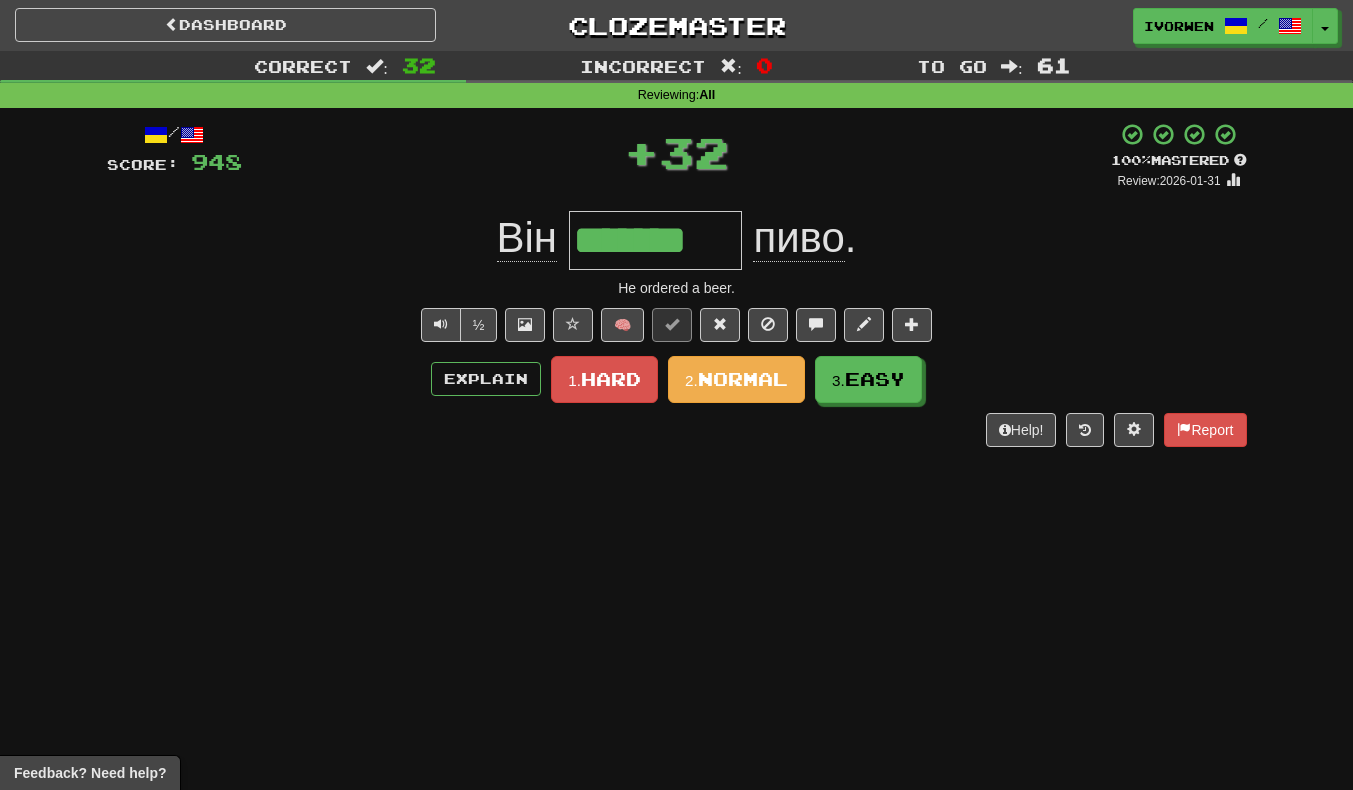 scroll, scrollTop: 0, scrollLeft: 0, axis: both 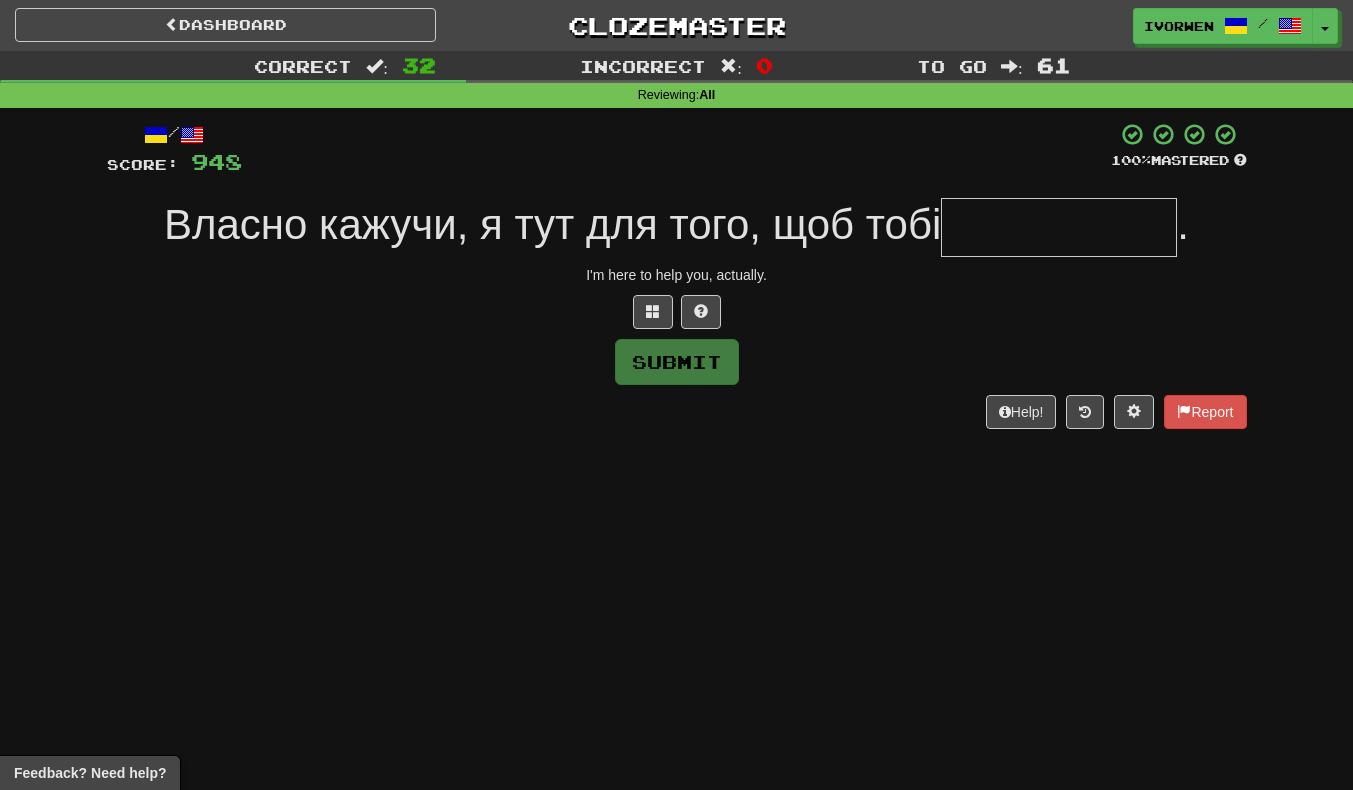 type on "*" 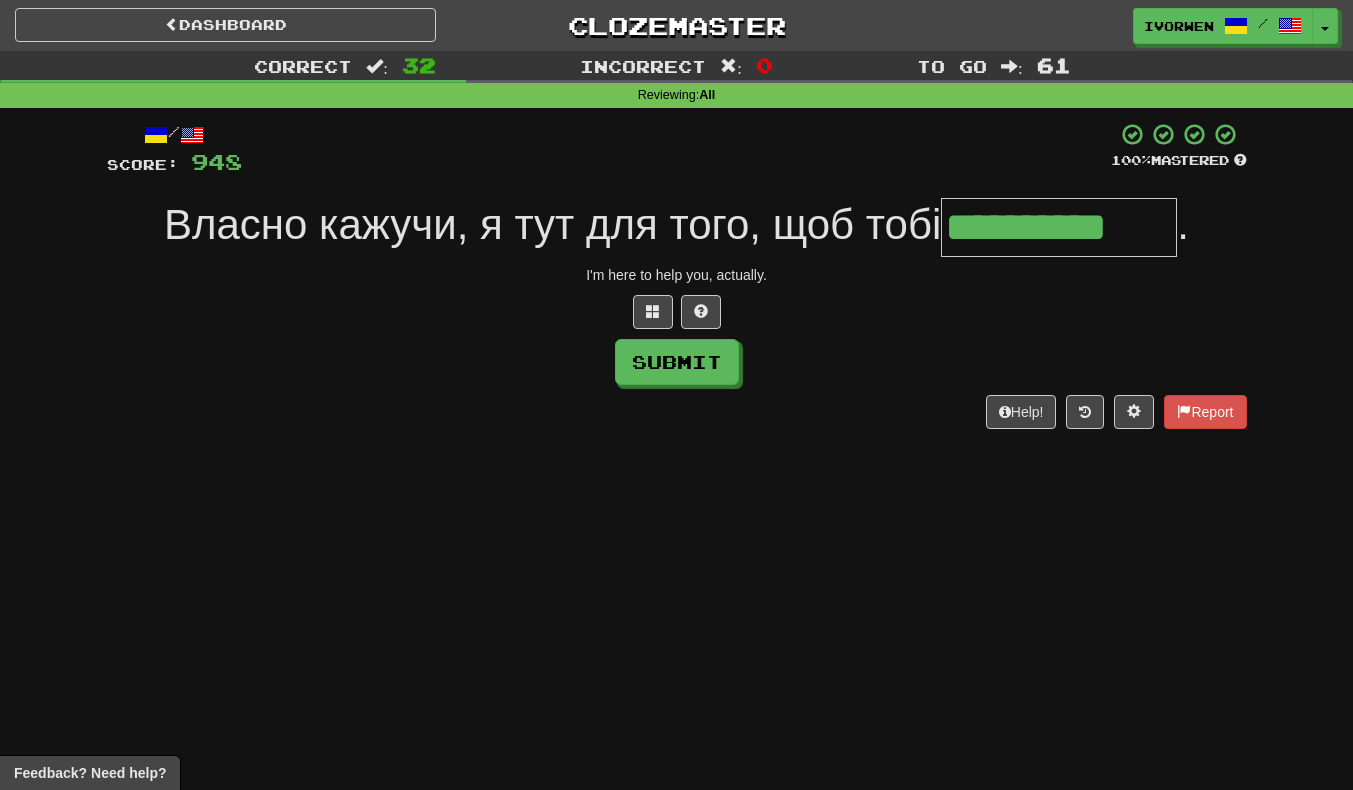 scroll, scrollTop: 0, scrollLeft: 2, axis: horizontal 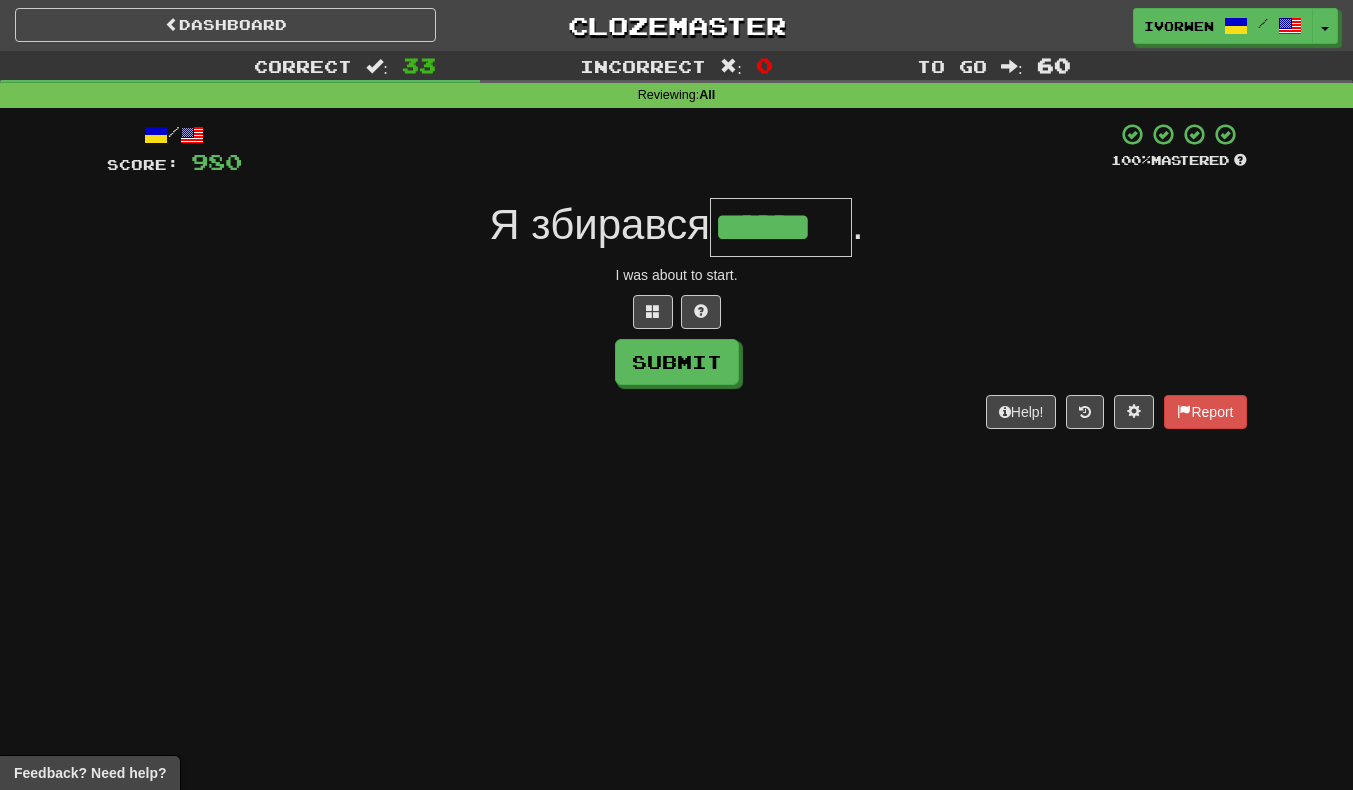 type on "******" 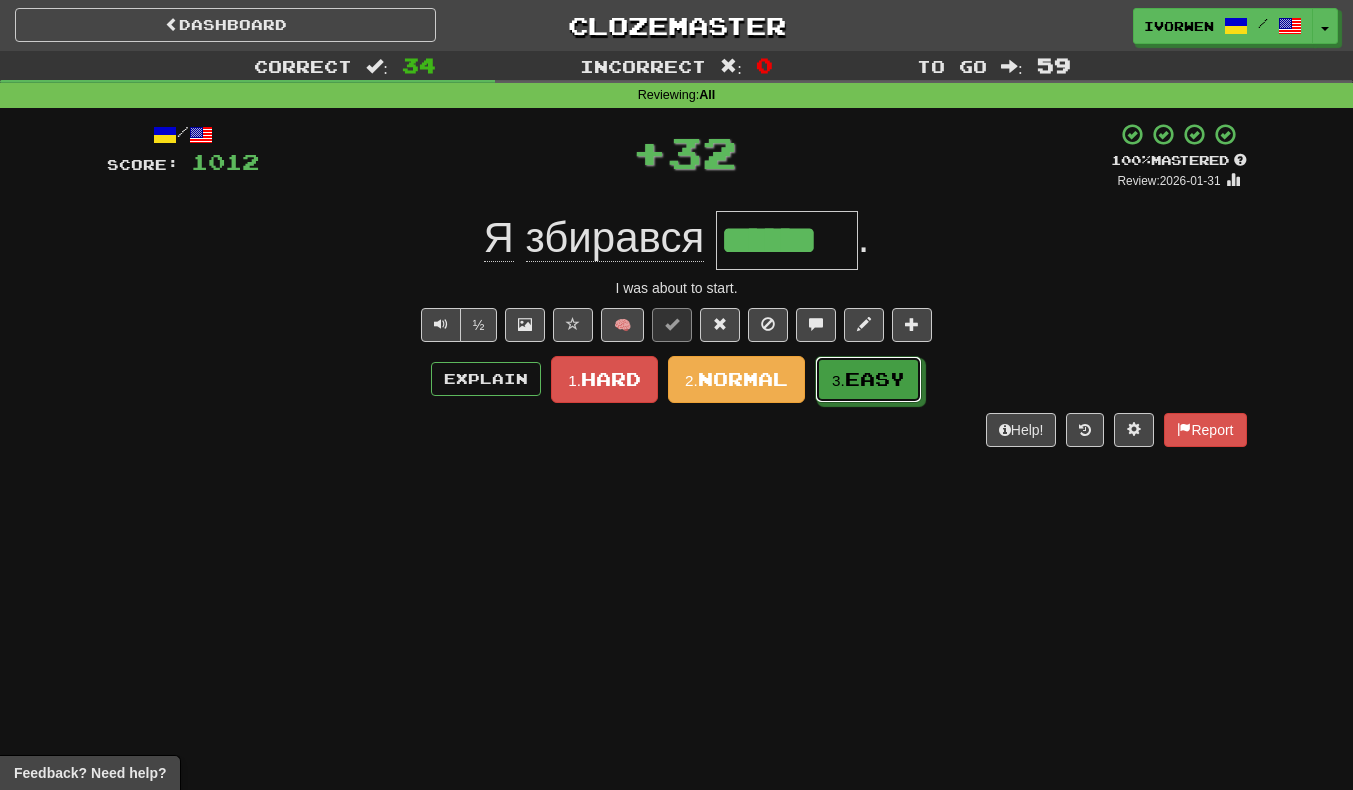 click on "3.  Easy" at bounding box center (868, 379) 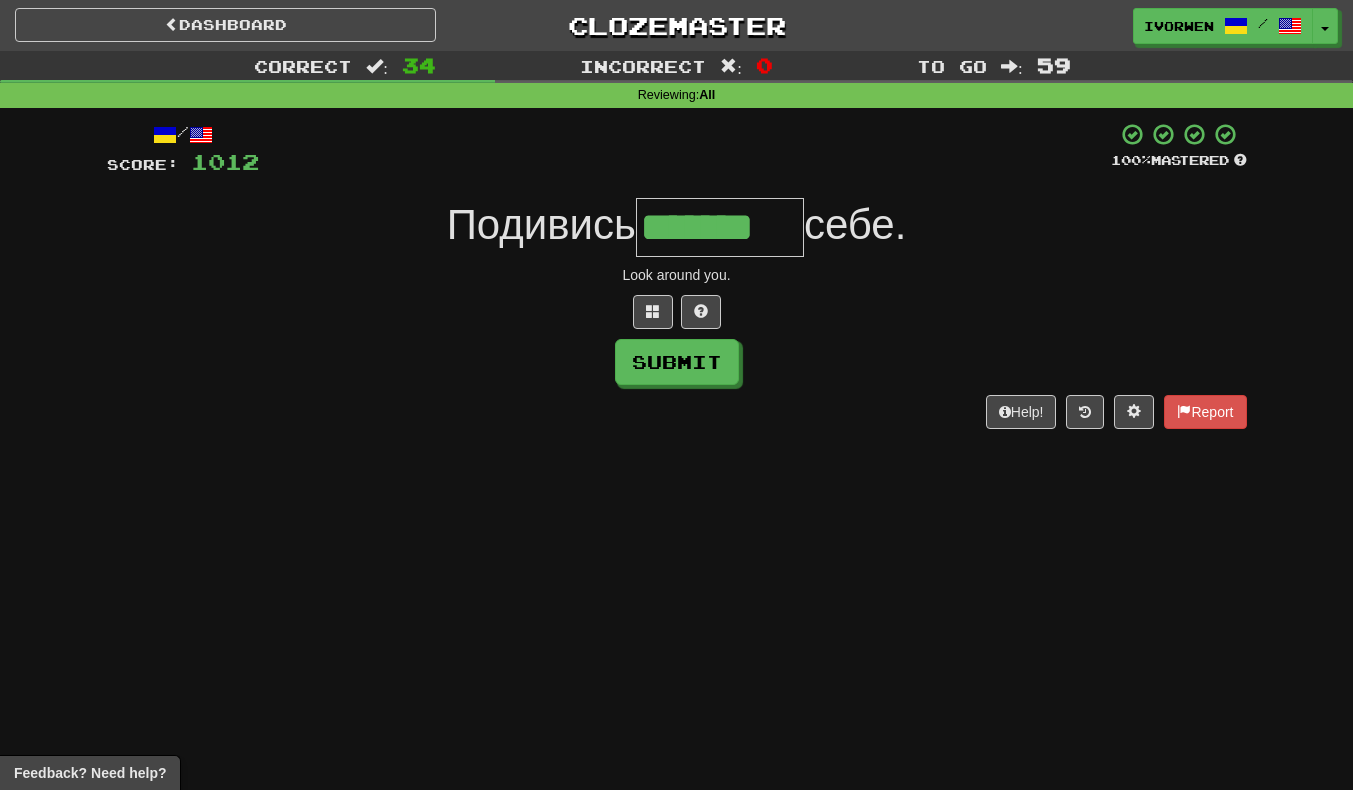 type on "*******" 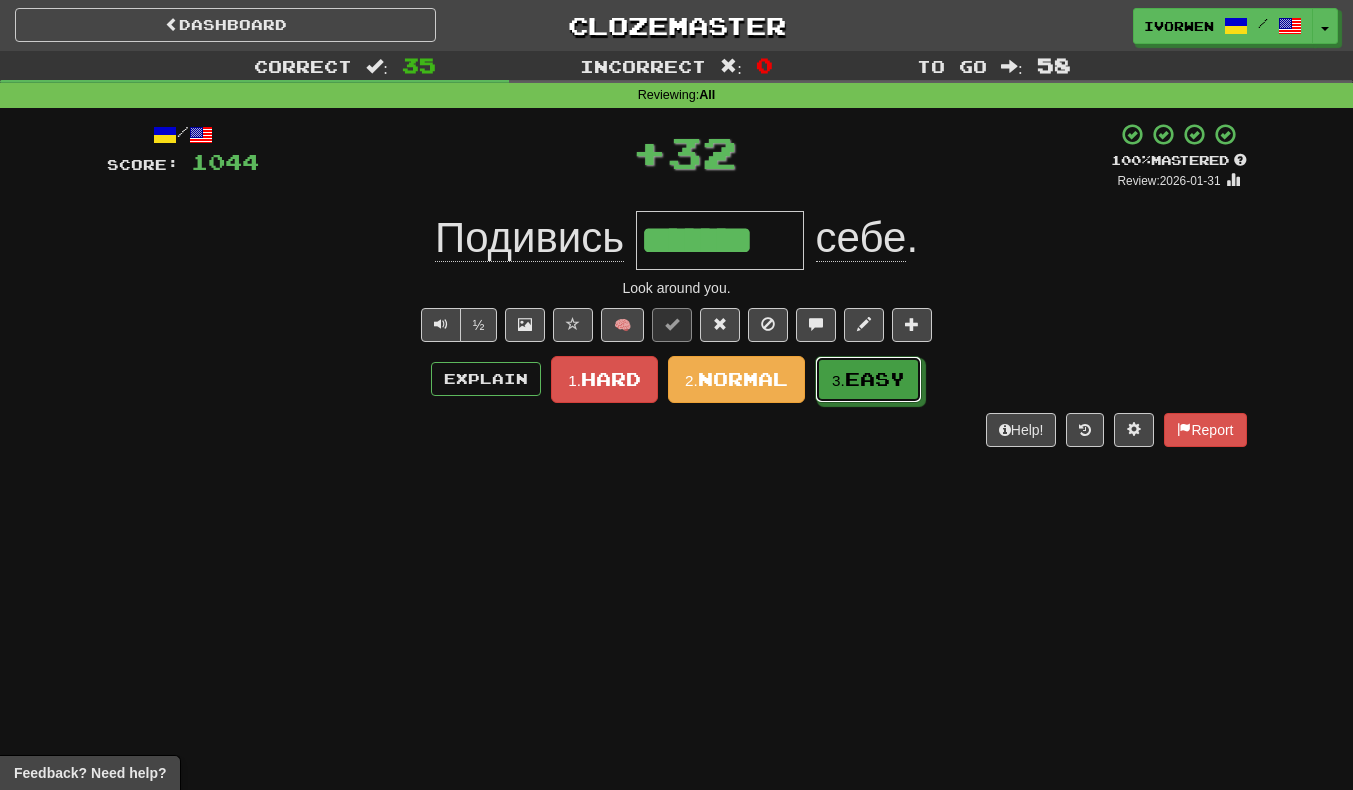 click on "3.  Easy" at bounding box center (868, 379) 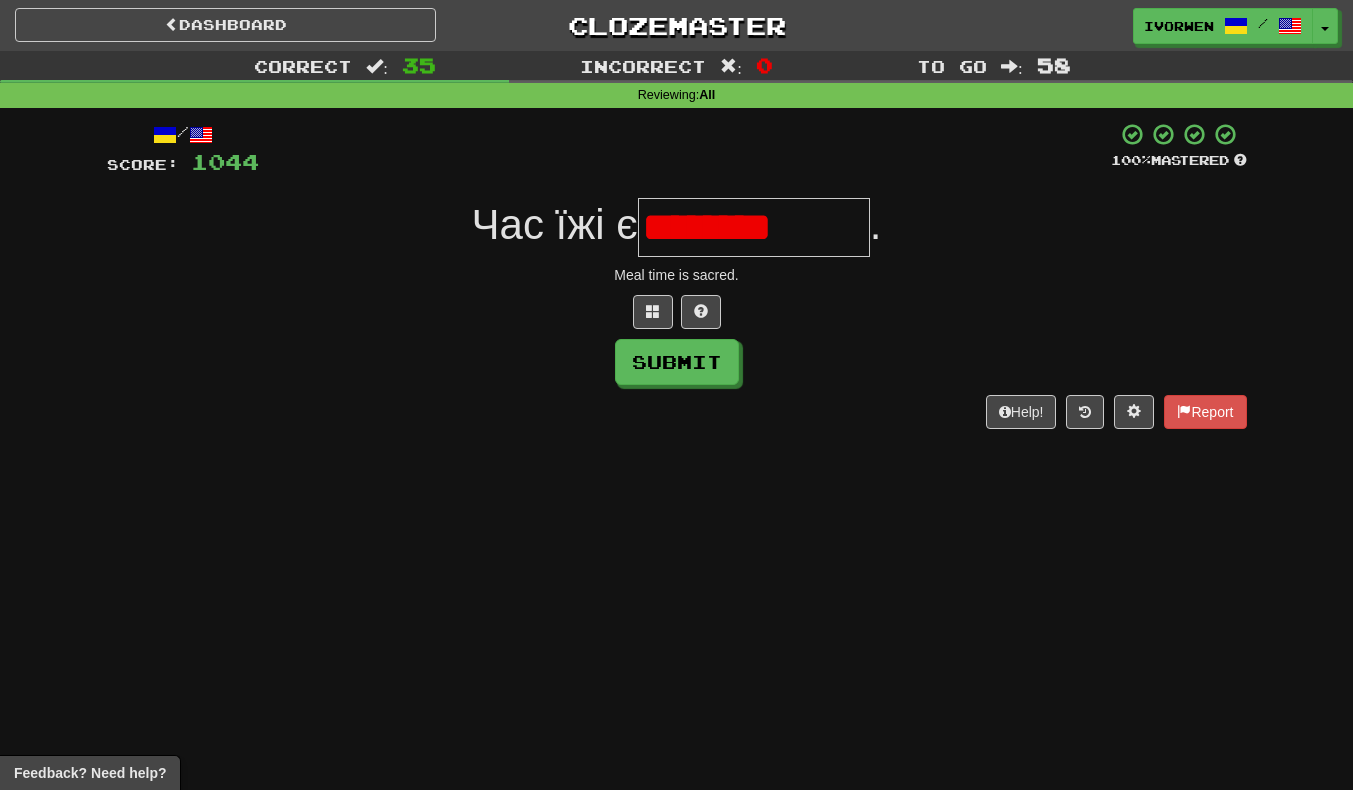 scroll, scrollTop: 0, scrollLeft: 0, axis: both 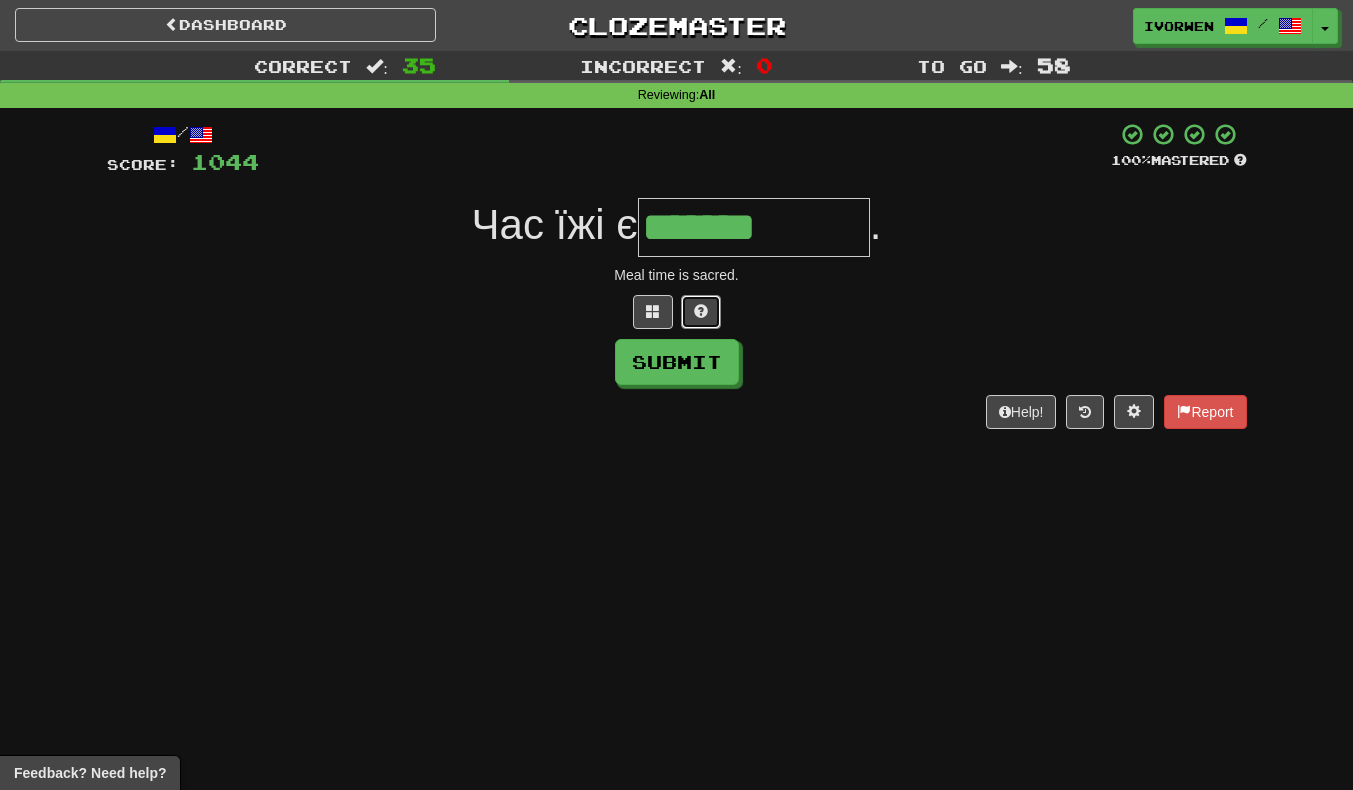 click at bounding box center [701, 311] 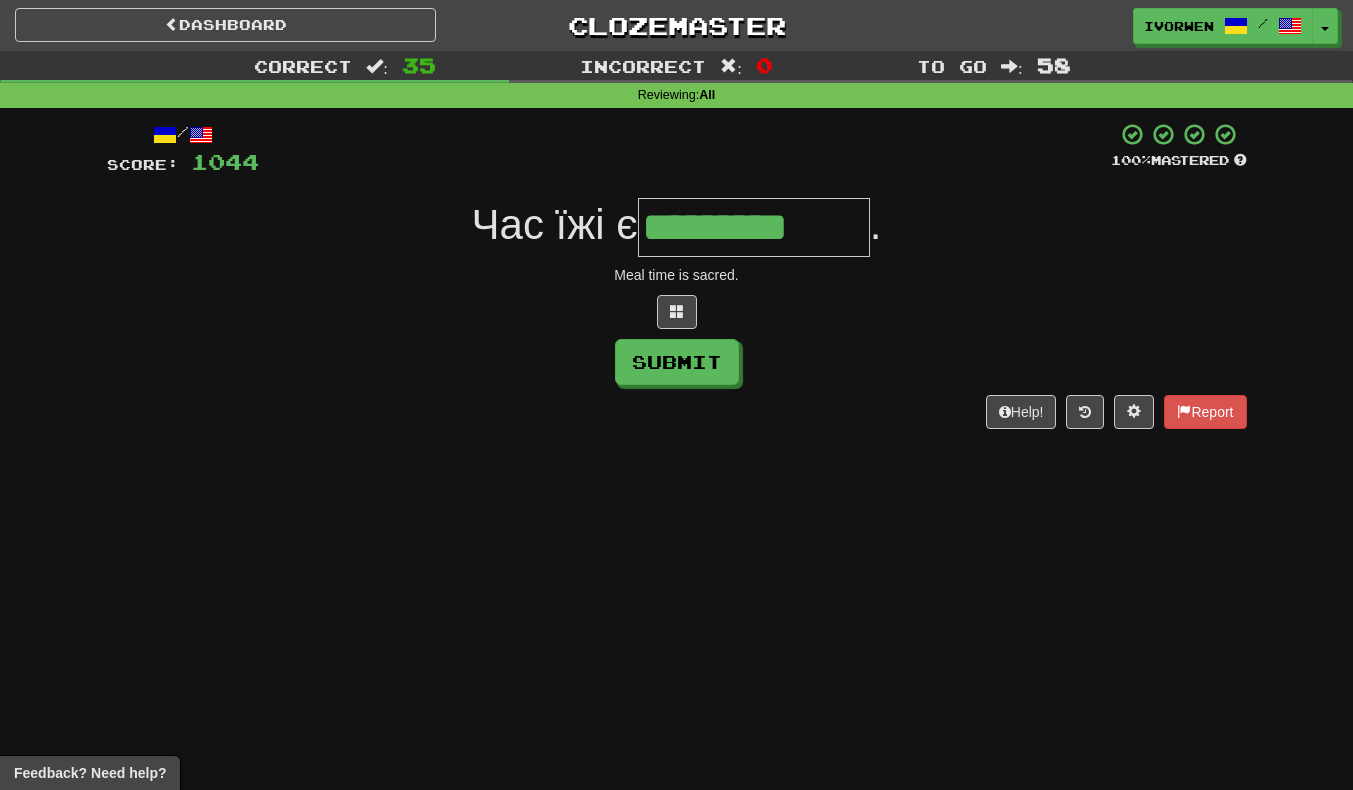 type on "*********" 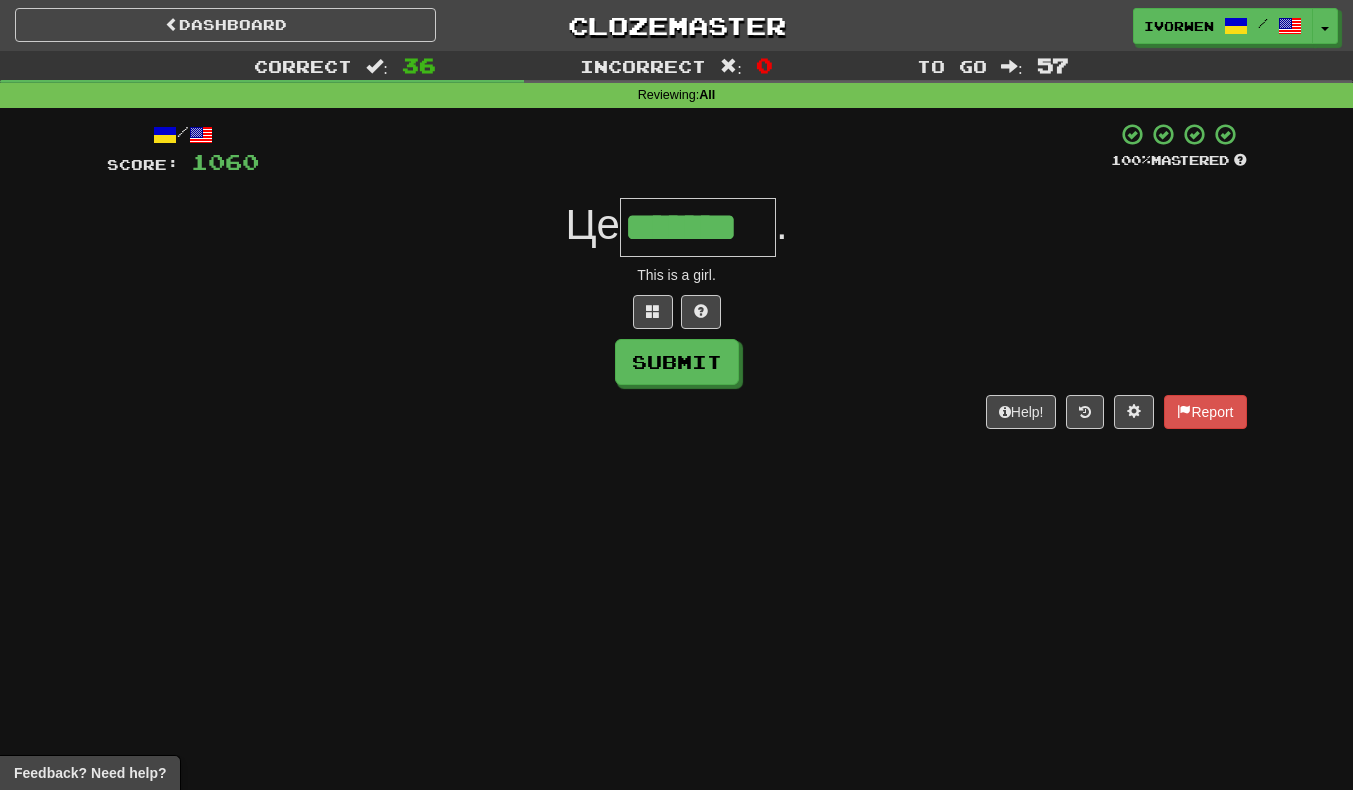 scroll, scrollTop: 0, scrollLeft: 2, axis: horizontal 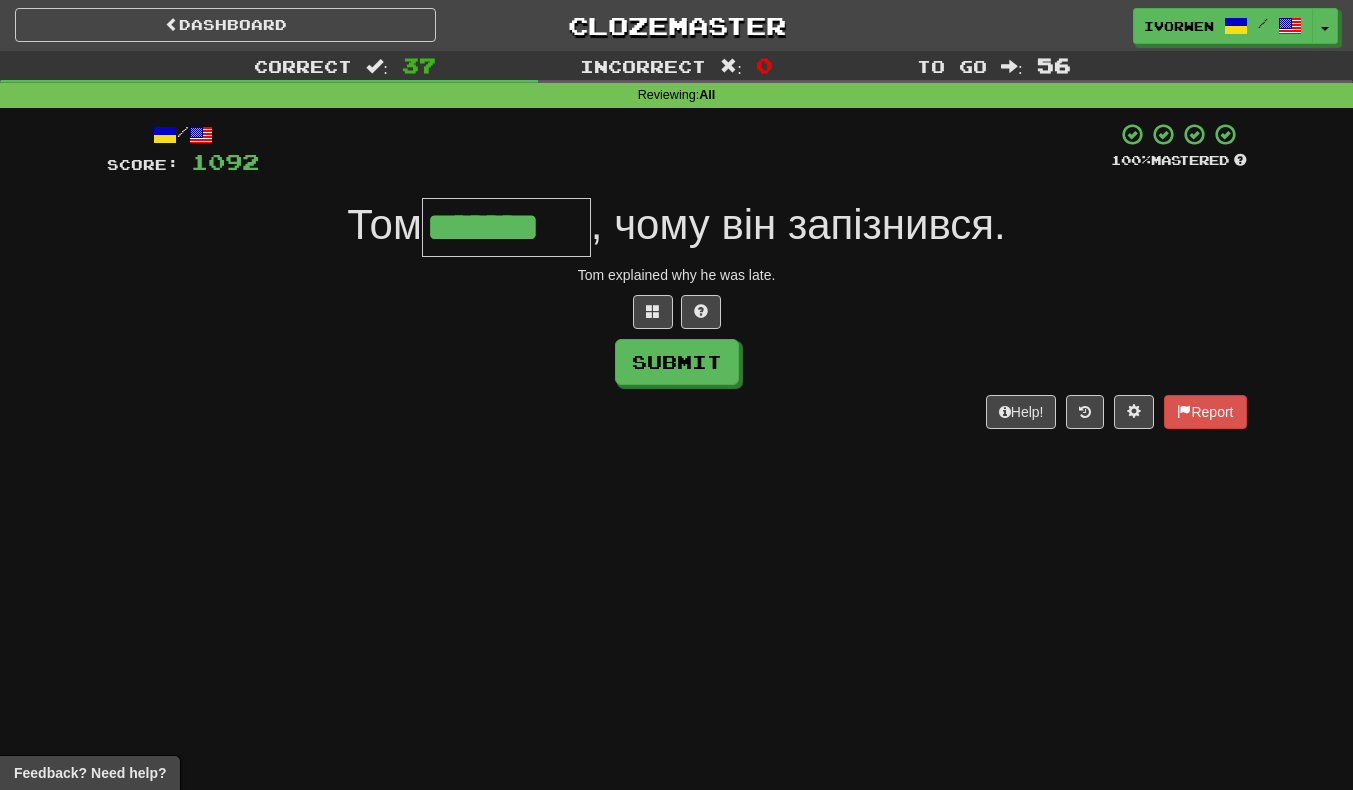 type on "*******" 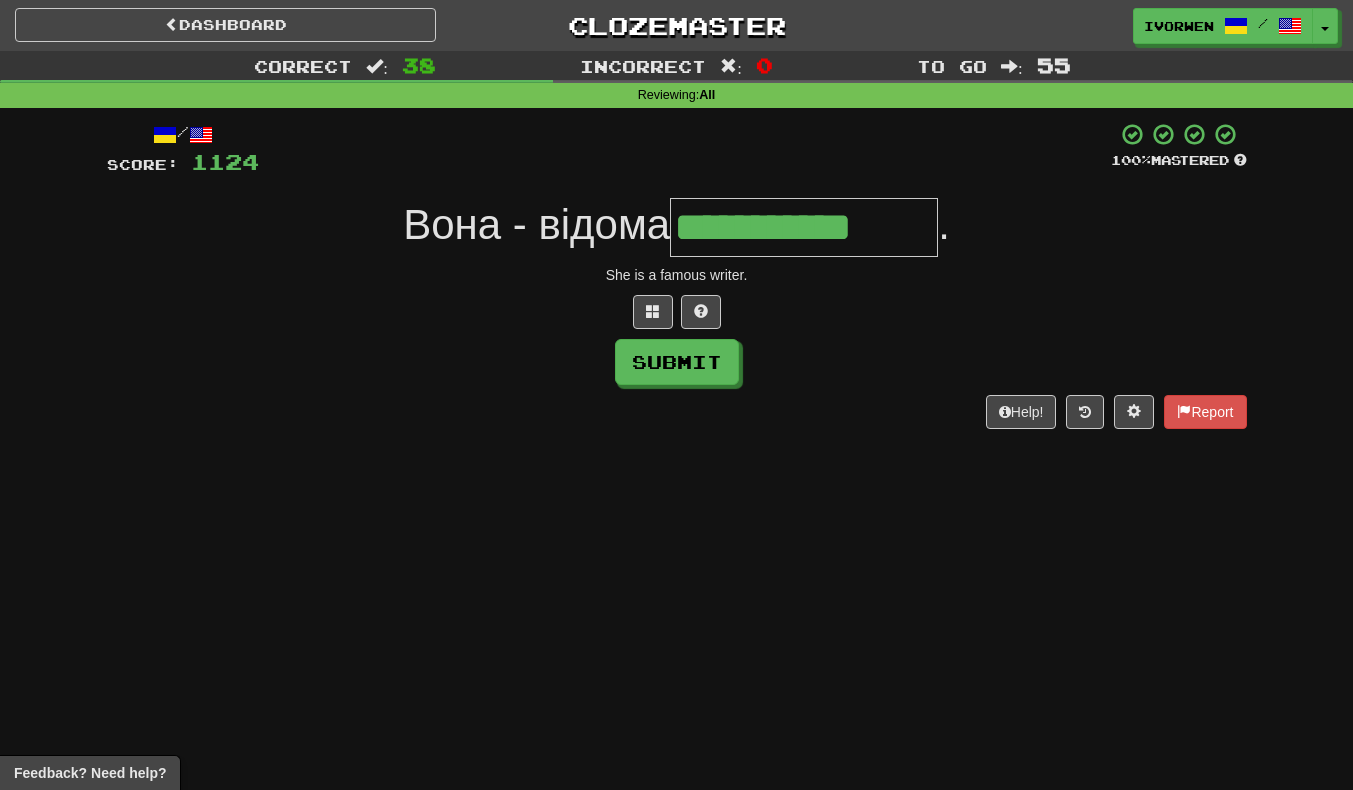scroll, scrollTop: 0, scrollLeft: 5, axis: horizontal 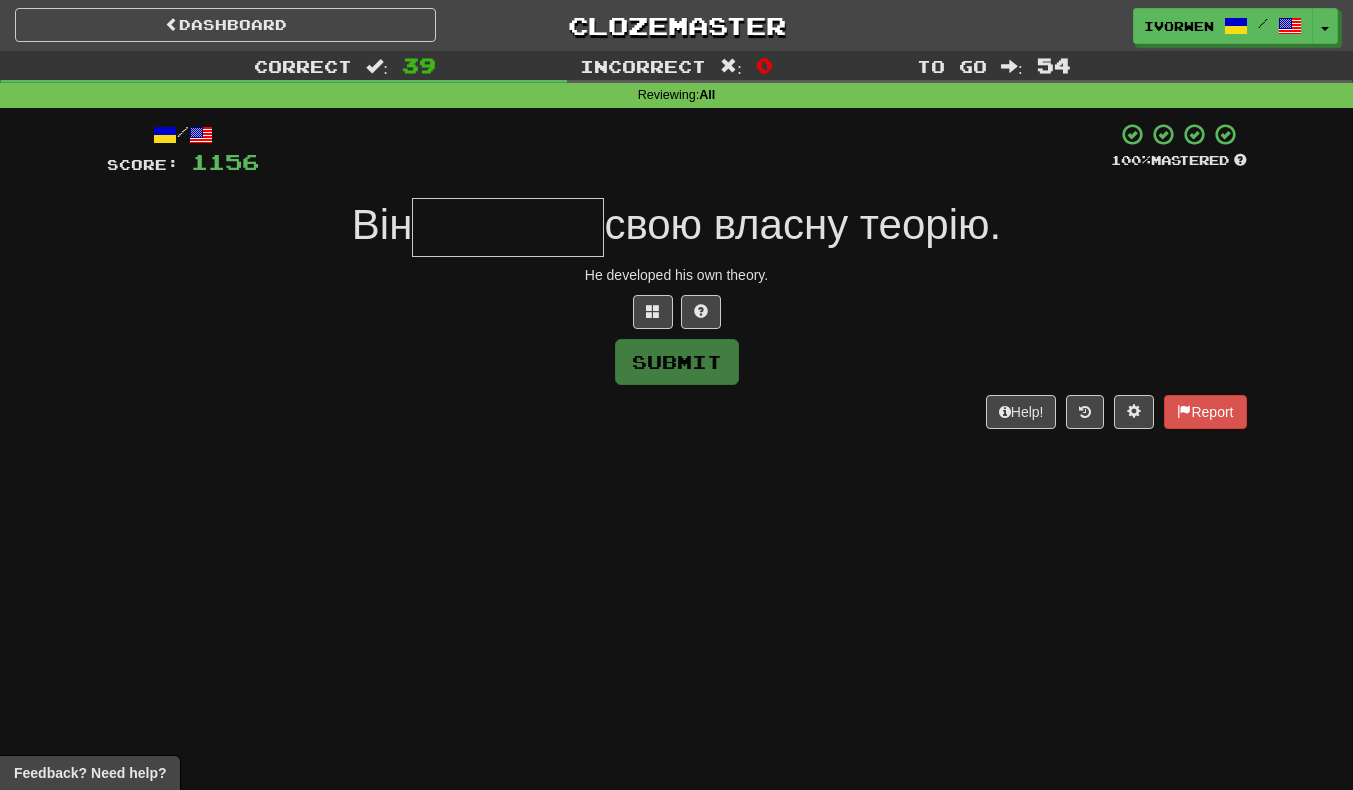 type on "*" 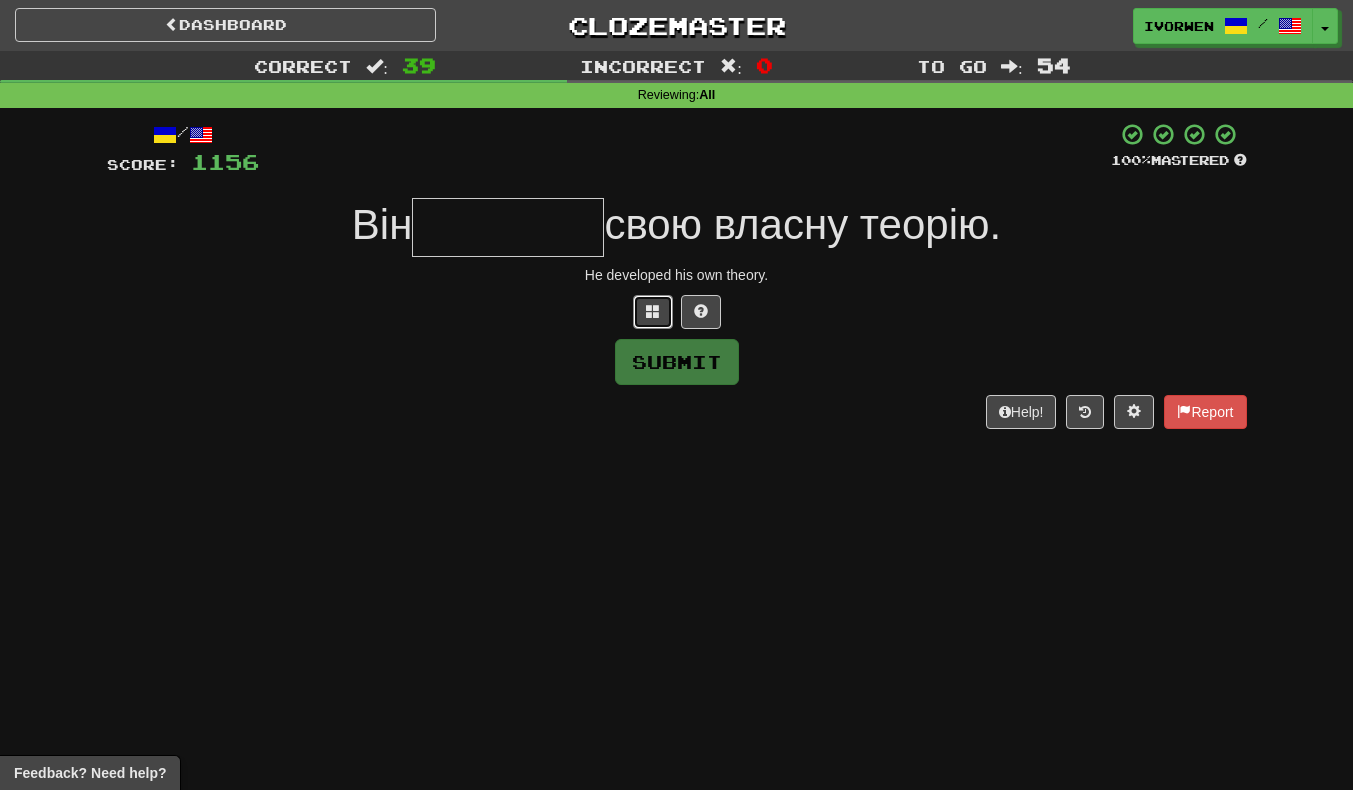 click at bounding box center [653, 312] 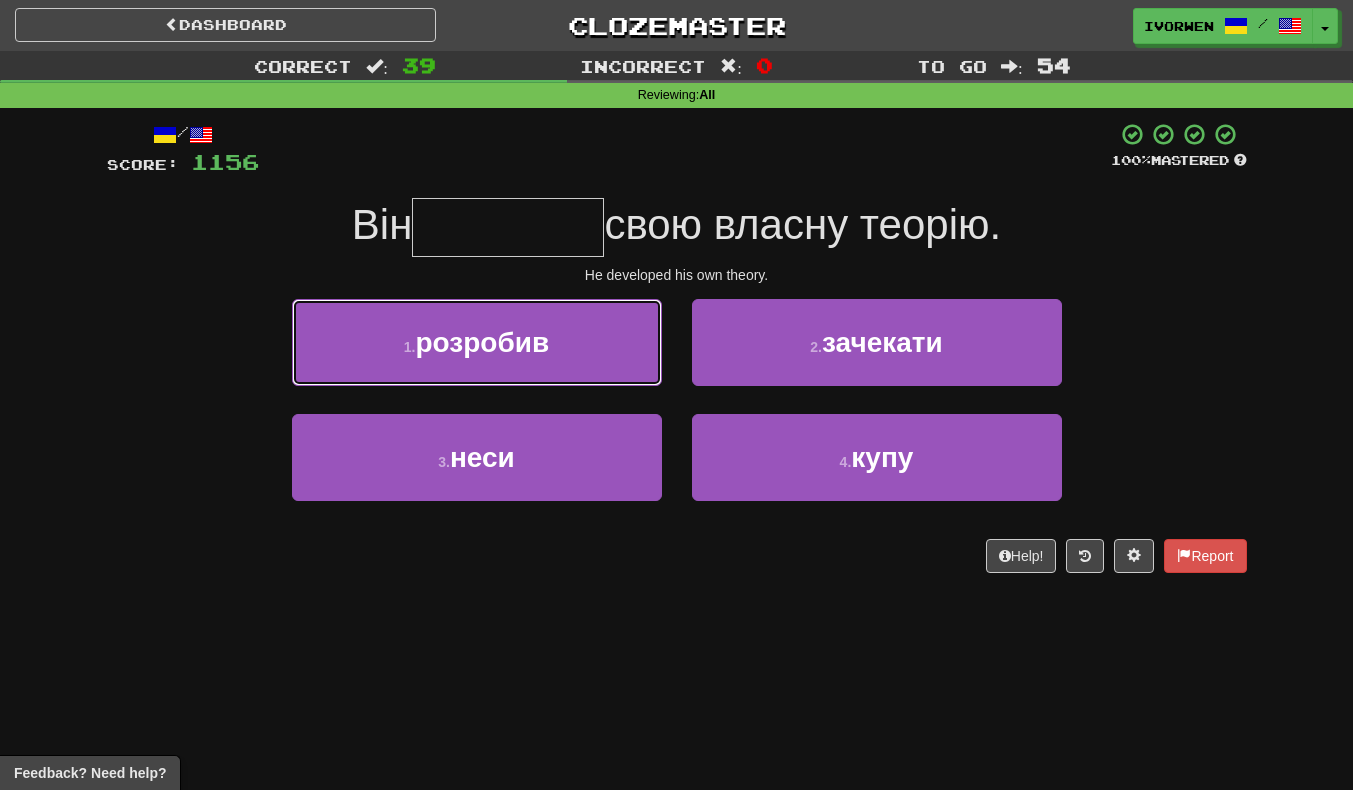 click on "1 .  розробив" at bounding box center (477, 342) 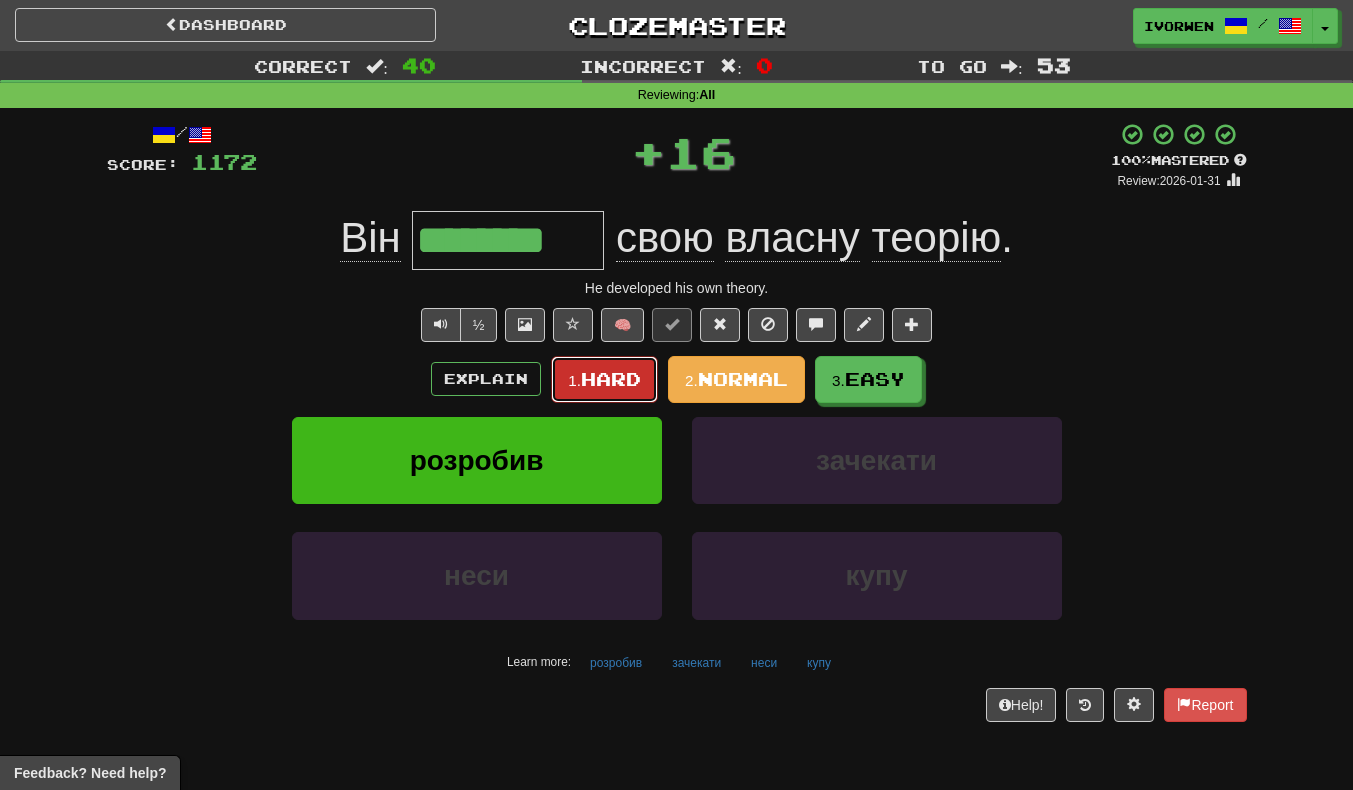 click on "1.  Hard" at bounding box center [604, 379] 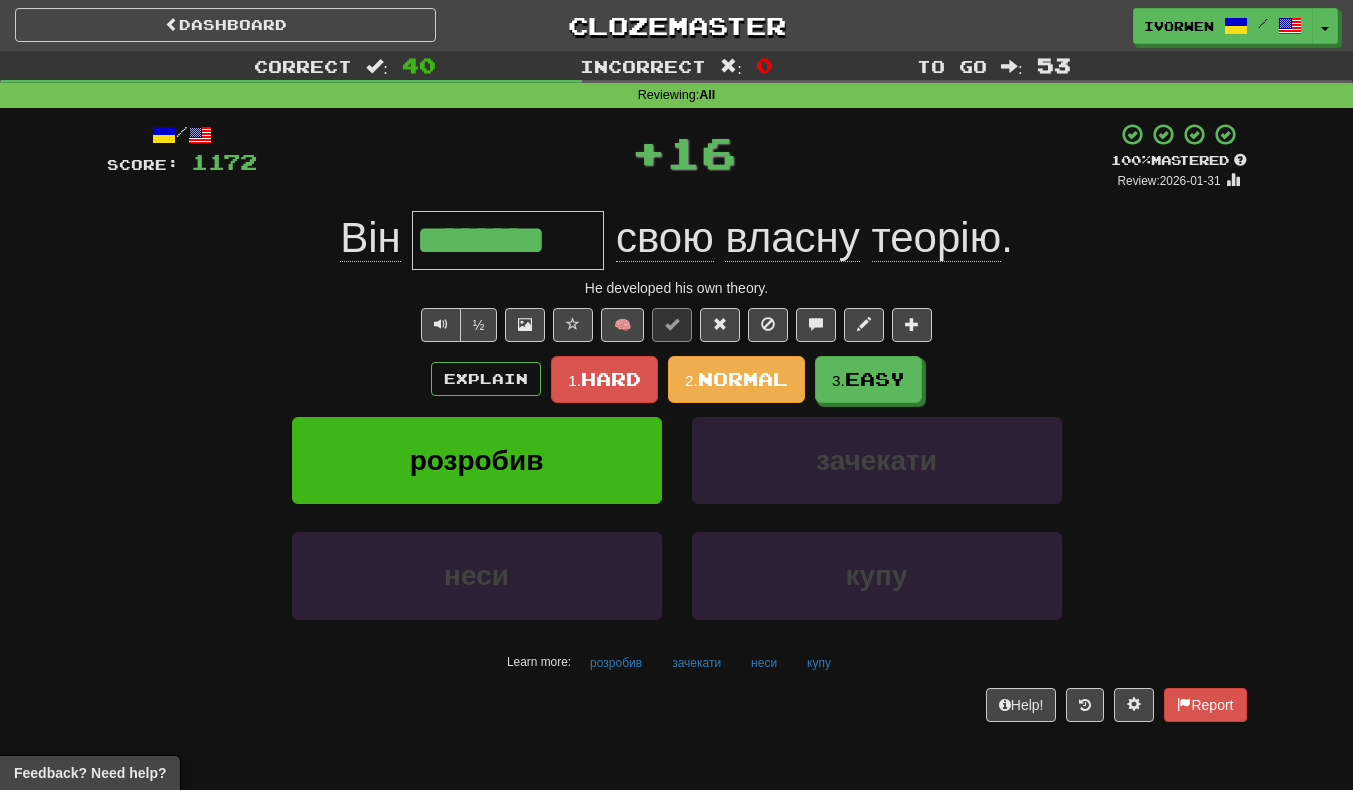 type 